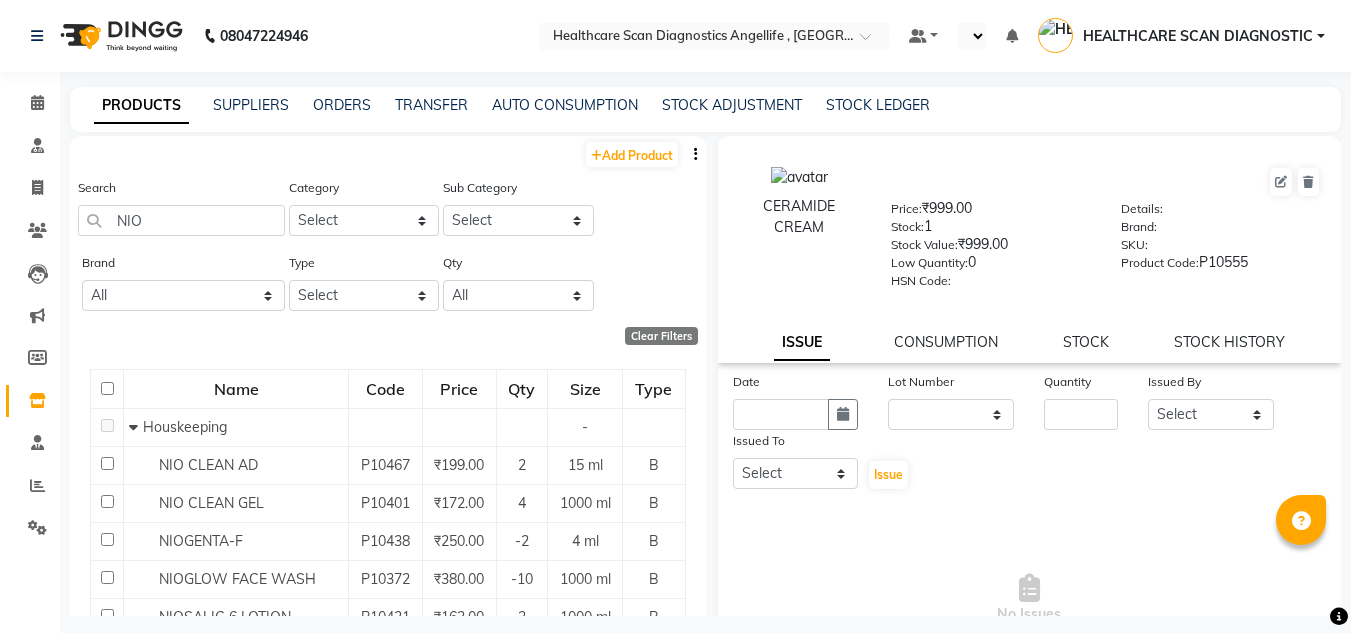 select 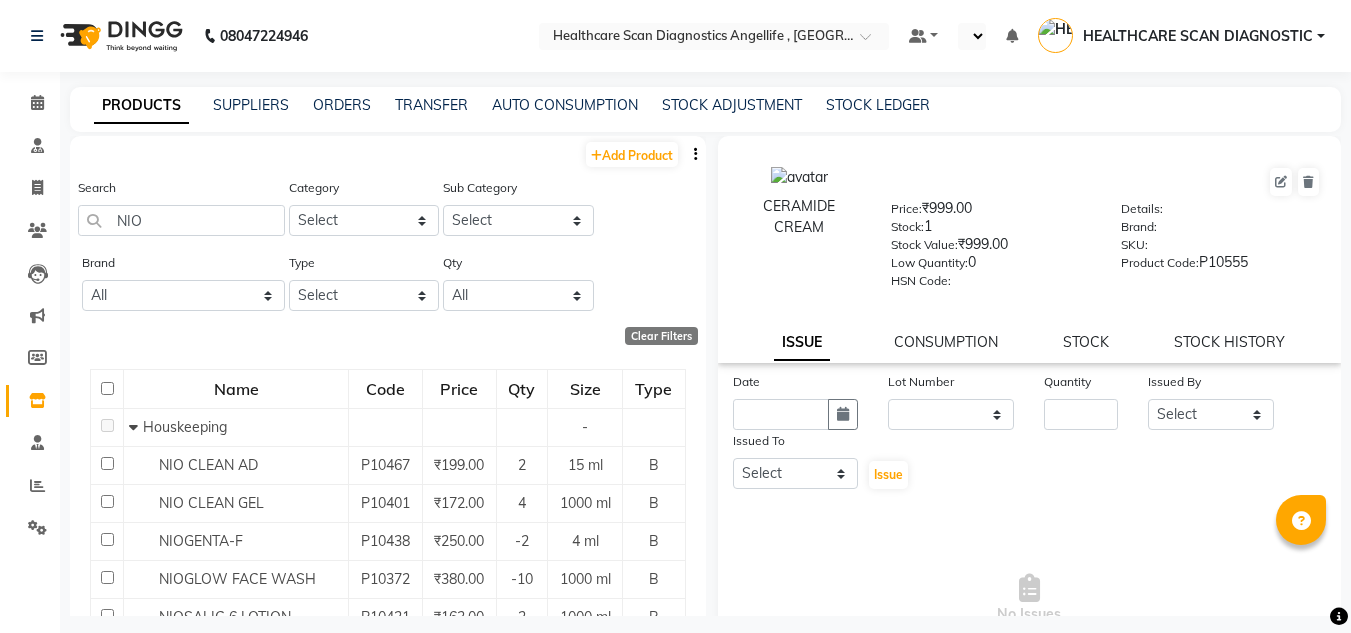 scroll, scrollTop: 0, scrollLeft: 0, axis: both 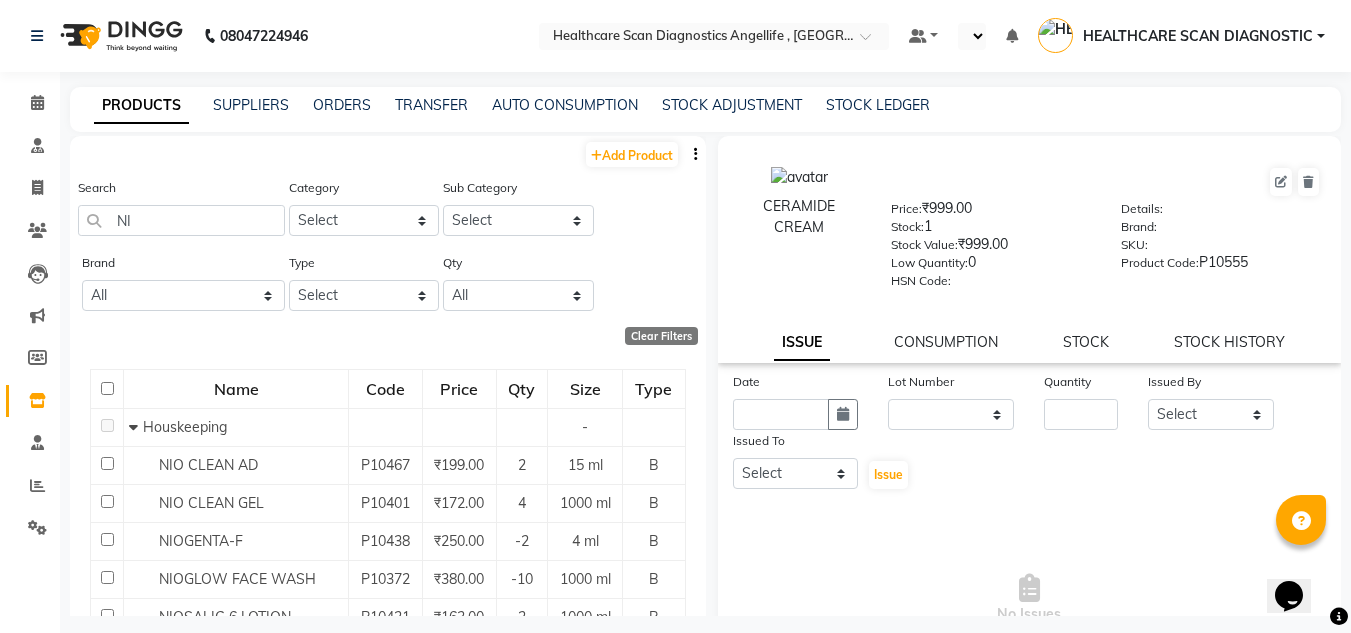 type on "N" 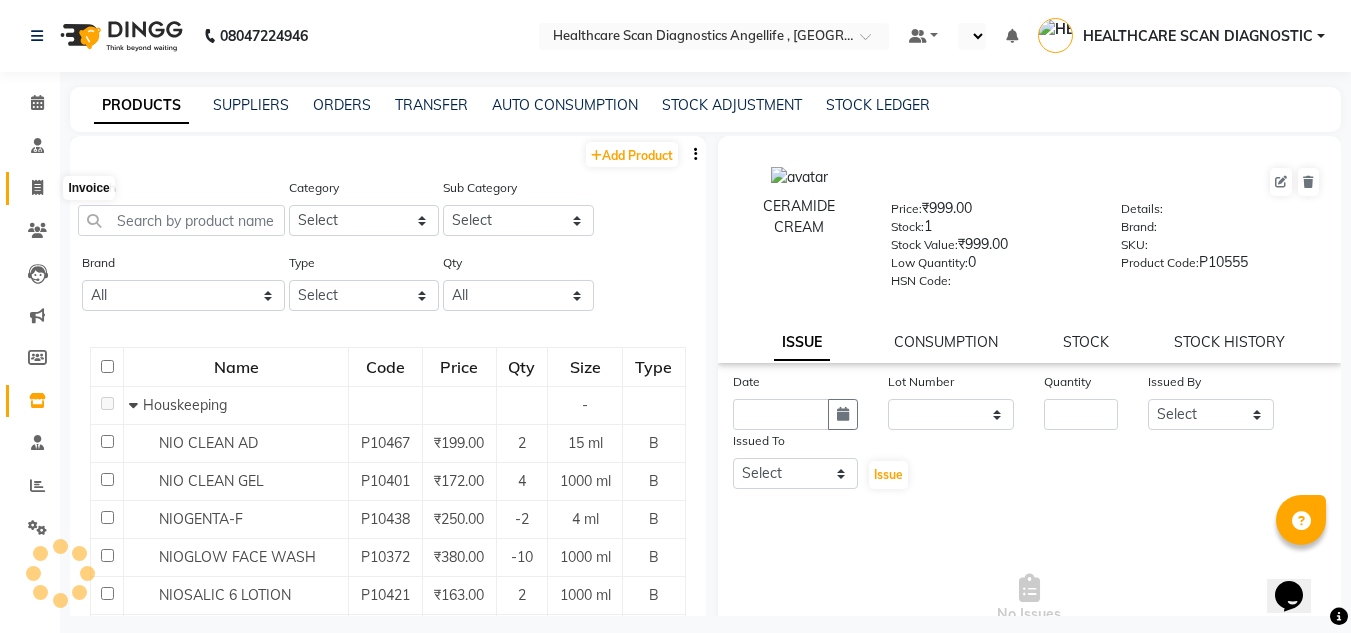 type 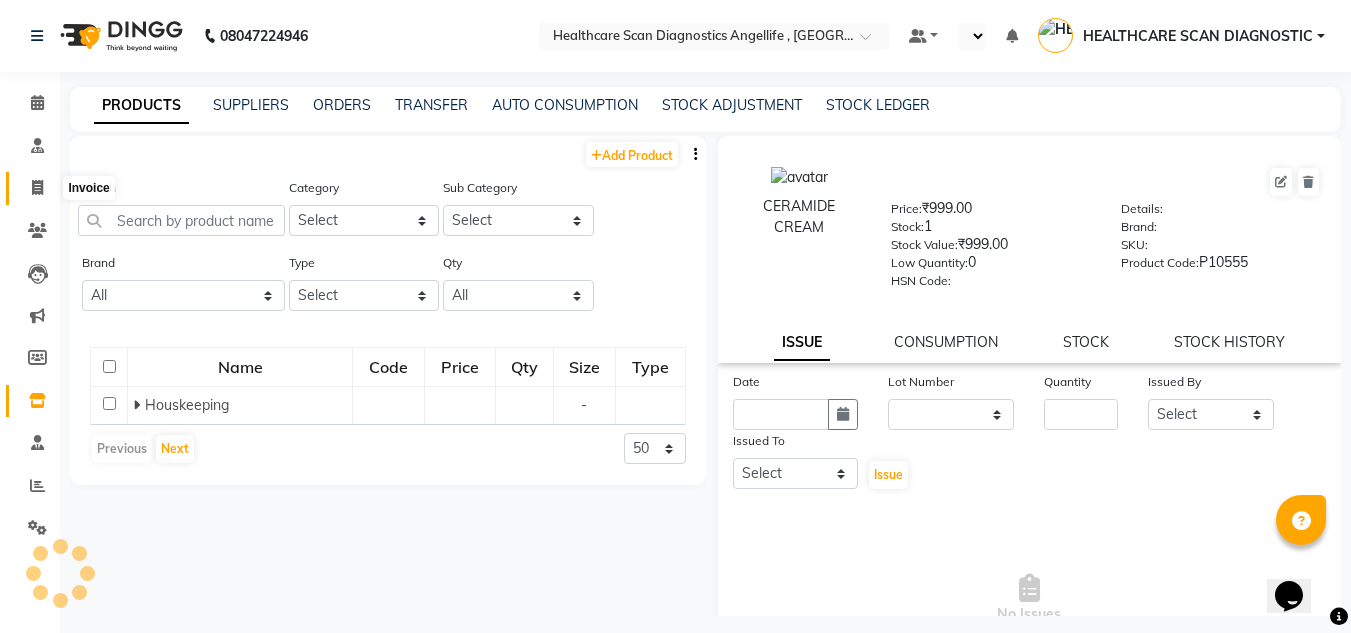 click 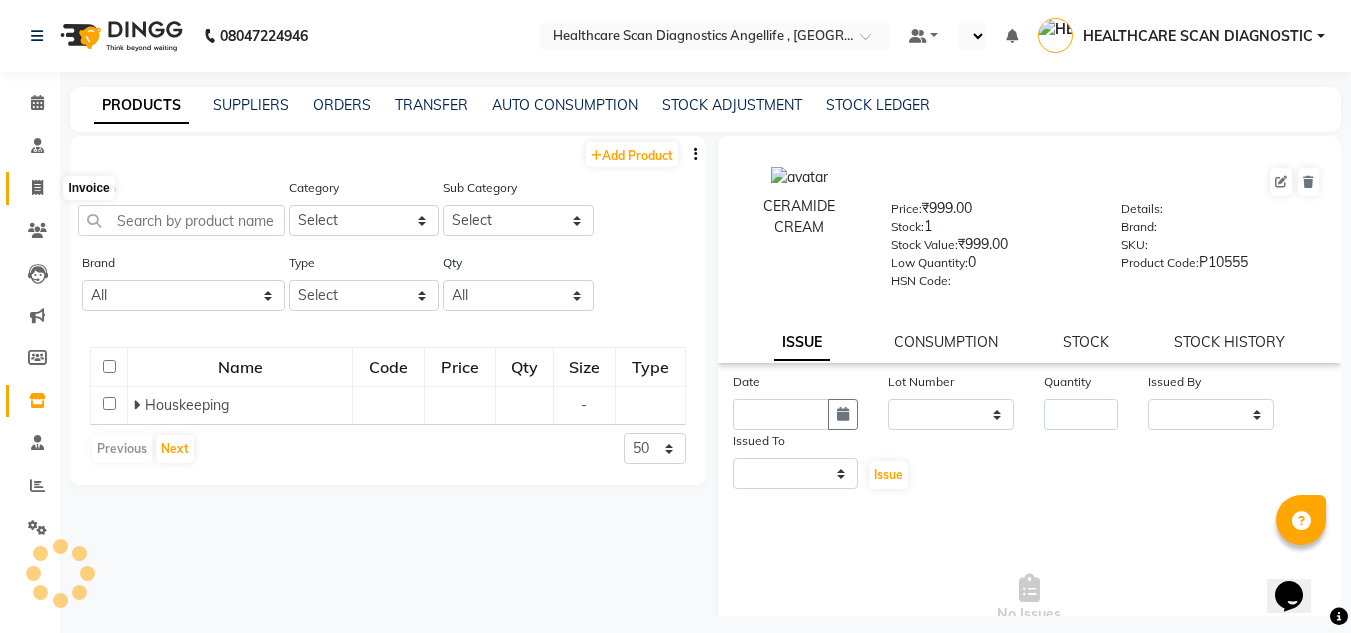 select on "service" 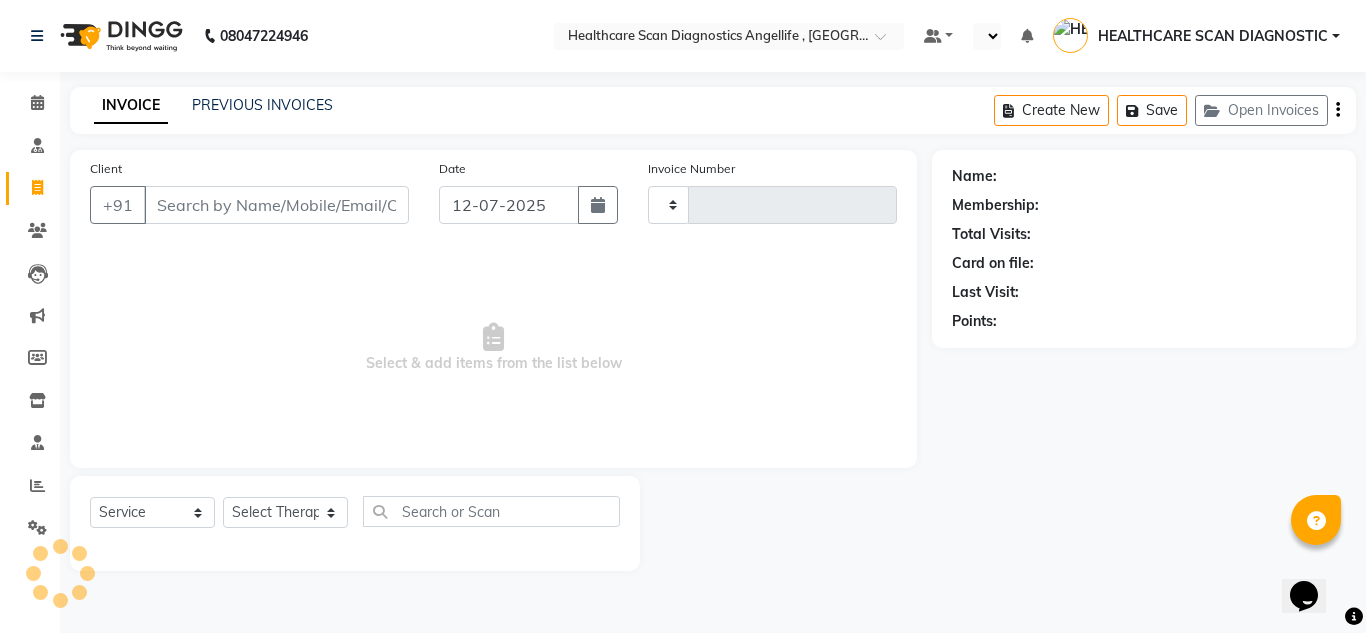 type on "0193" 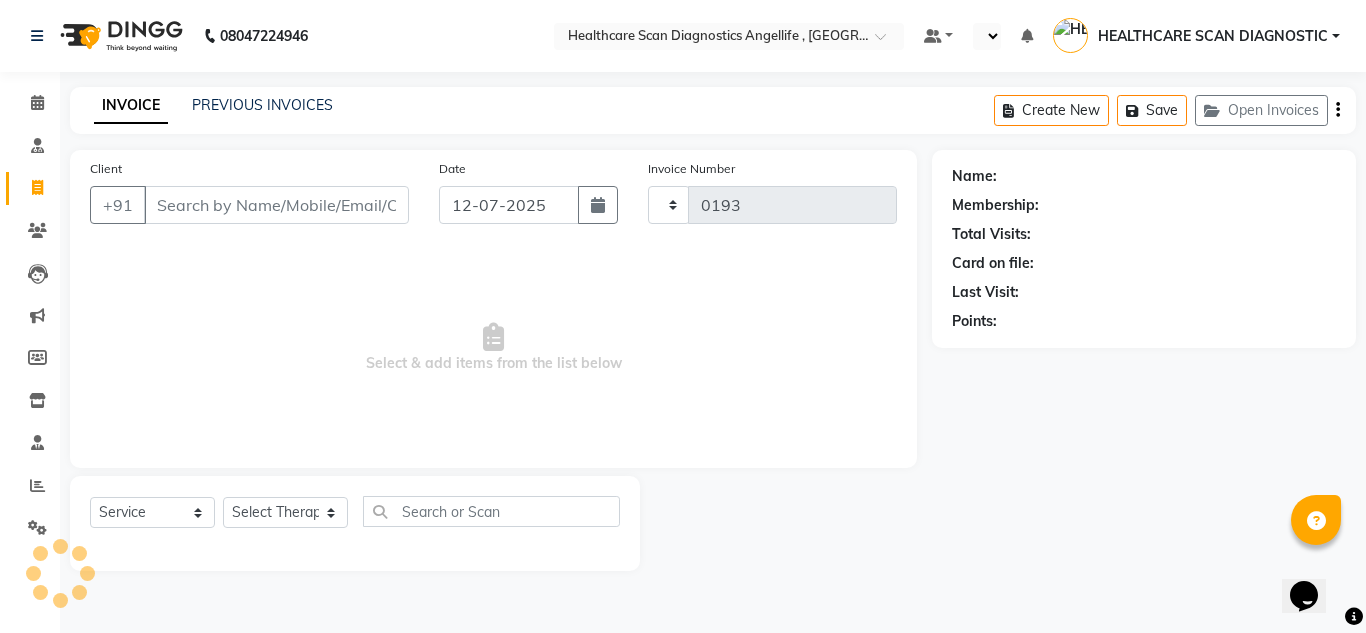 select on "5671" 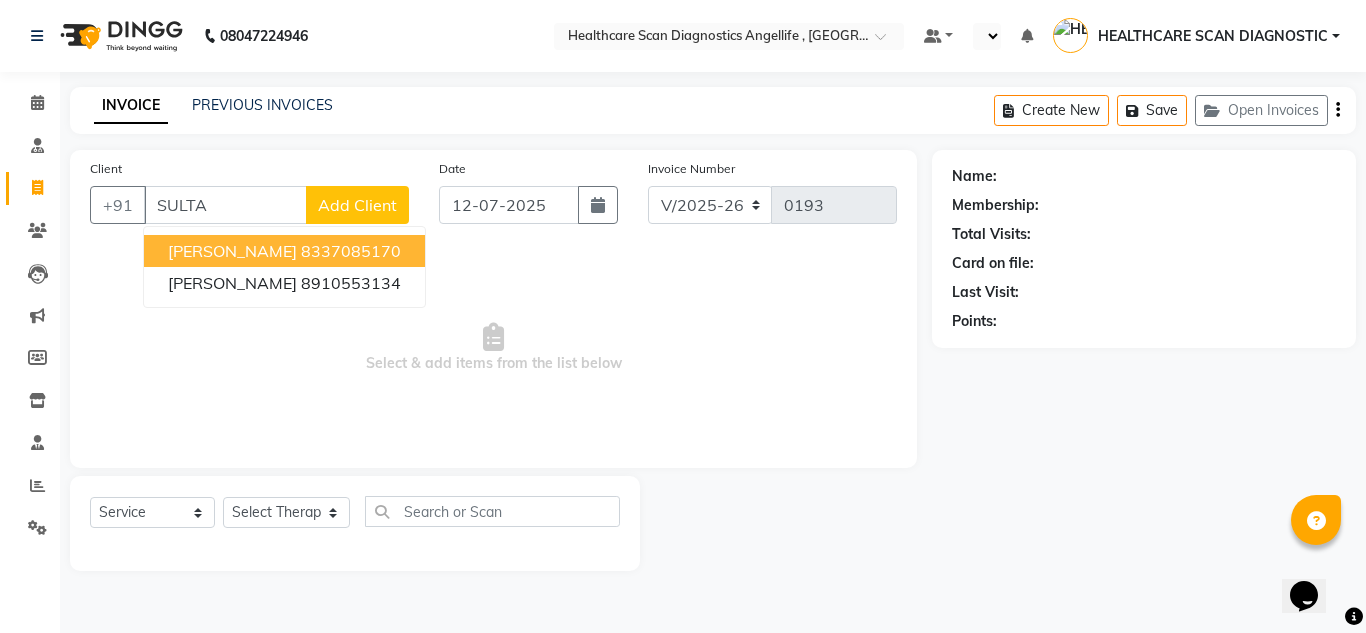 click on "8337085170" at bounding box center [351, 251] 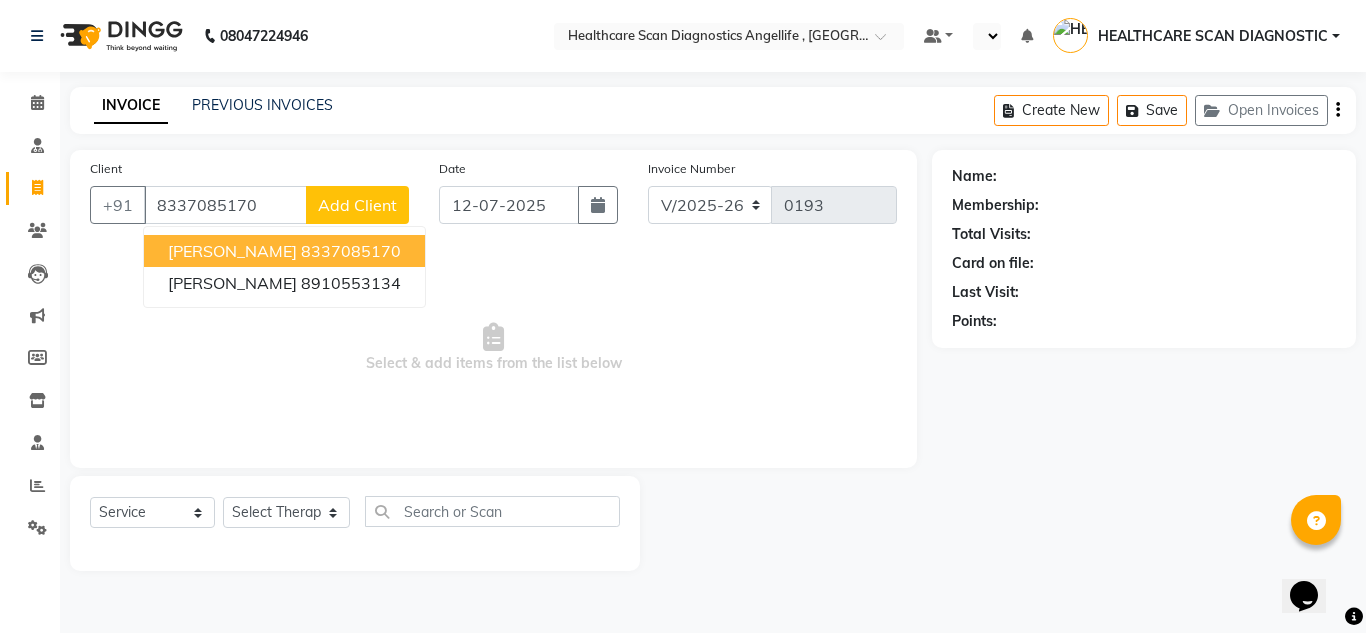 type on "8337085170" 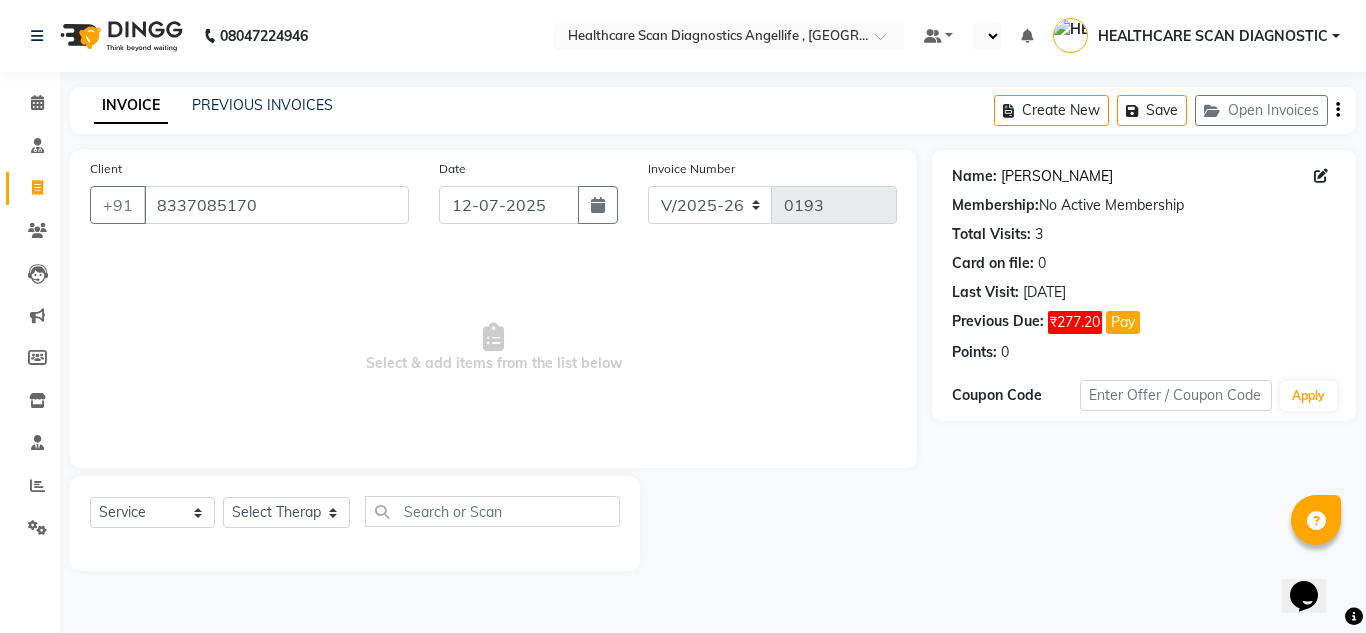click on "[PERSON_NAME]" 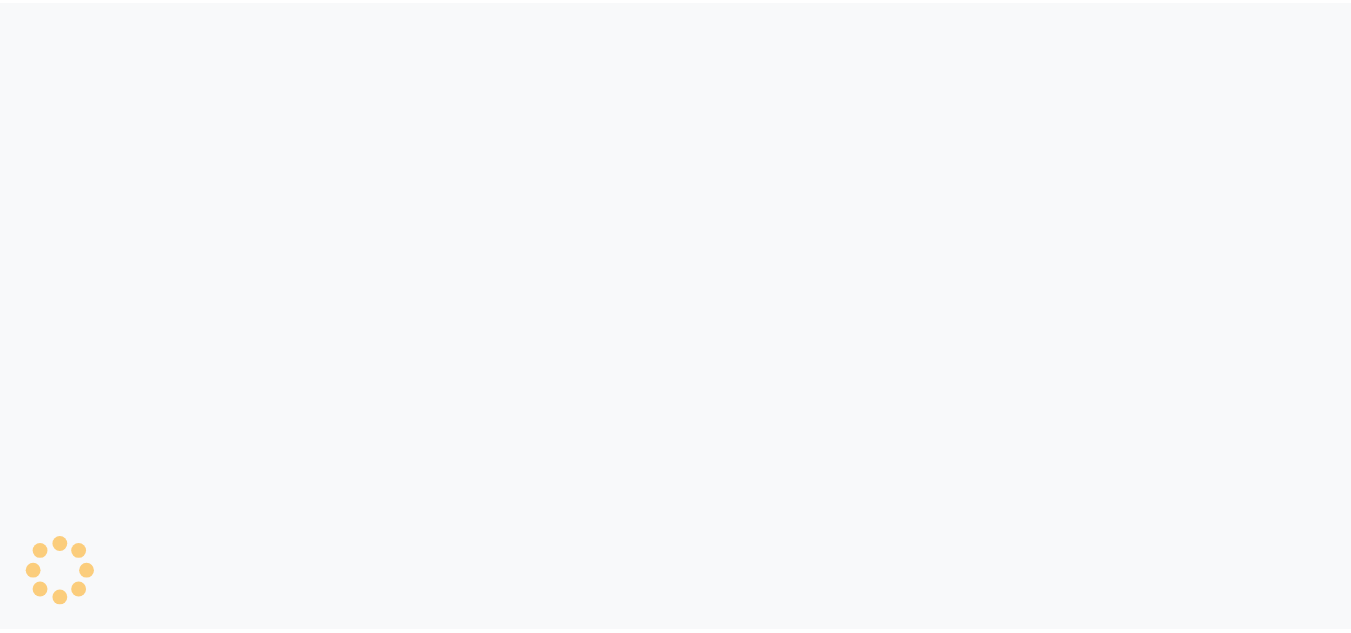 scroll, scrollTop: 0, scrollLeft: 0, axis: both 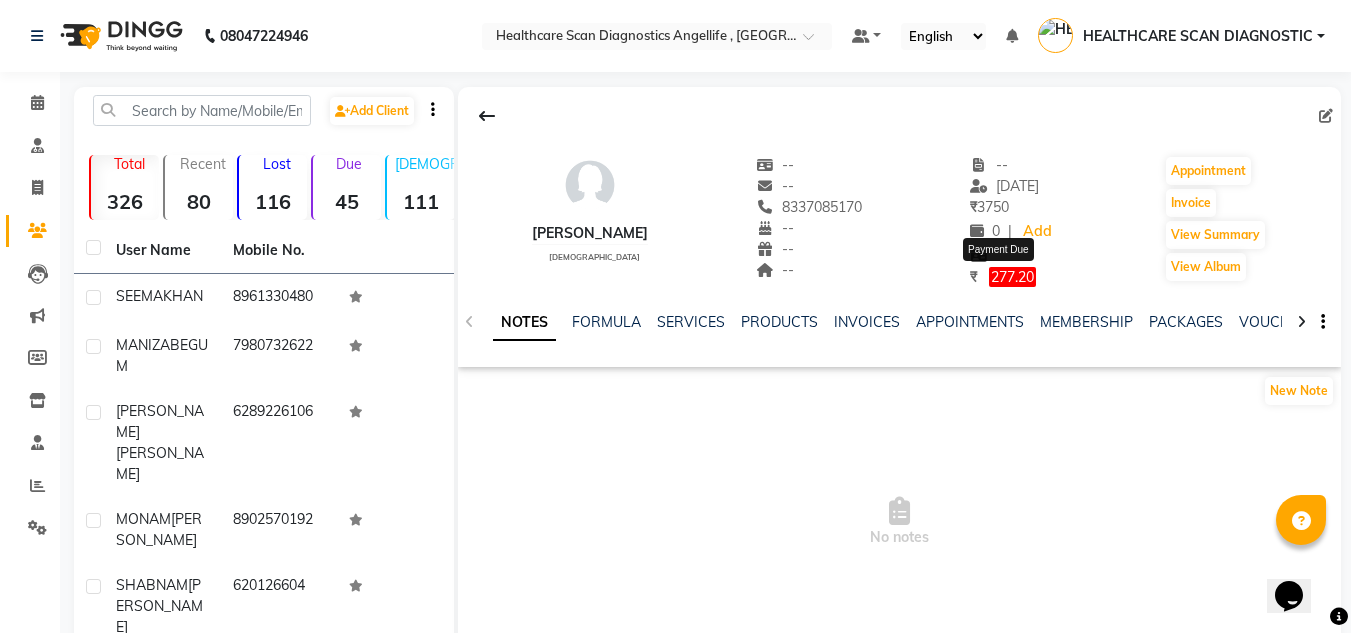 click on "277.20" 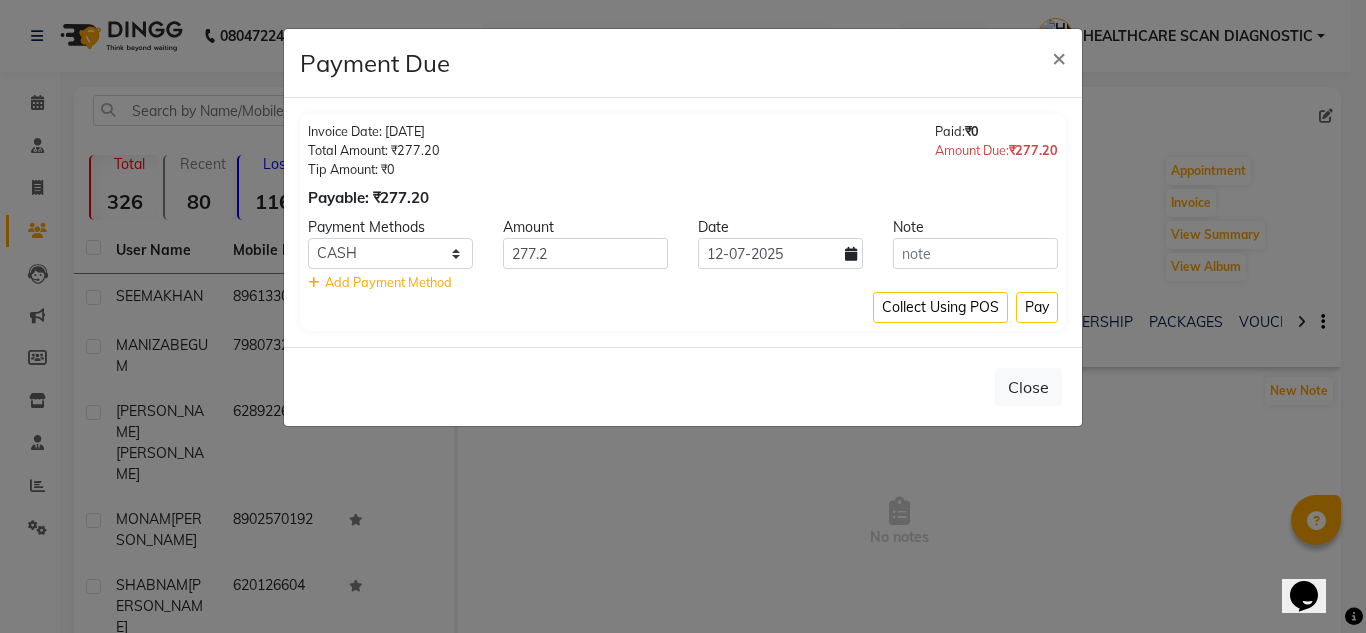 click on "Payment Due × Invoice Date: 07-05-2025 Total Amount: ₹277.20 Tip Amount: ₹0 Payable: ₹277.20 Paid:  ₹0 Amount Due:  ₹277.20 Payment Methods Amount Date Note CASH CARD ONLINE CUSTOM GPay PayTM PhonePe UPI NearBuy Loan BharatPay Cheque MosamBee MI Voucher Bank Family Visa Card Master Card BharatPay Card UPI BharatPay Other Cards Juice by MCB MyT Money MariDeal DefiDeal Deal.mu THD TCL CEdge Card M UPI M UPI Axis UPI Union Card (Indian Bank) Card (DL Bank) RS BTC Wellnessta Razorpay Complimentary Nift Spa Finder Spa Week Venmo BFL LoanTap SaveIN GMoney ATH Movil On Account Chamber Gift Card Trade Comp Donation Card on File Envision BRAC Card City Card bKash Credit Card Debit Card Shoutlo LUZO Jazz Cash AmEx Discover Tabby Online W Room Charge Room Charge USD Room Charge Euro Room Charge EGP Room Charge GBP Bajaj Finserv Bad Debts Card: IDFC Card: IOB Coupon Gcash PayMaya Instamojo COnline UOnline SOnline SCard Paypal PPR PPV PPC PPN PPG PPE CAMP Benefit ATH Movil Dittor App Rupay Diners iPrepaid BOB" 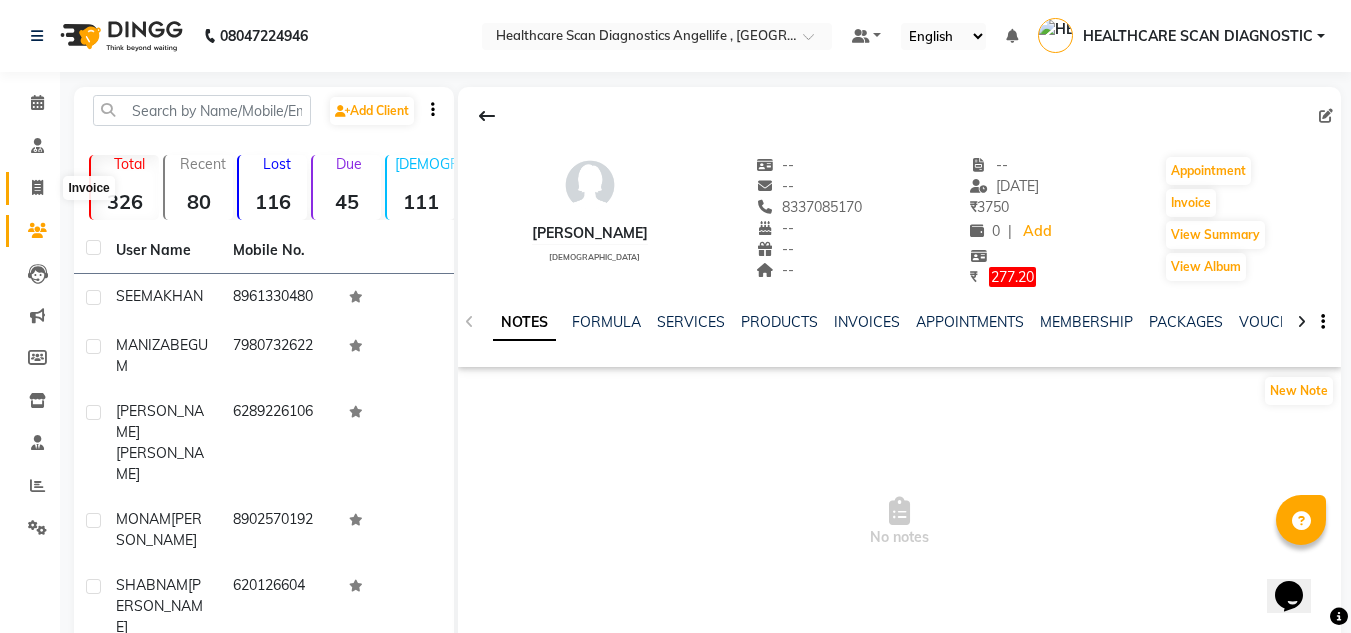 click 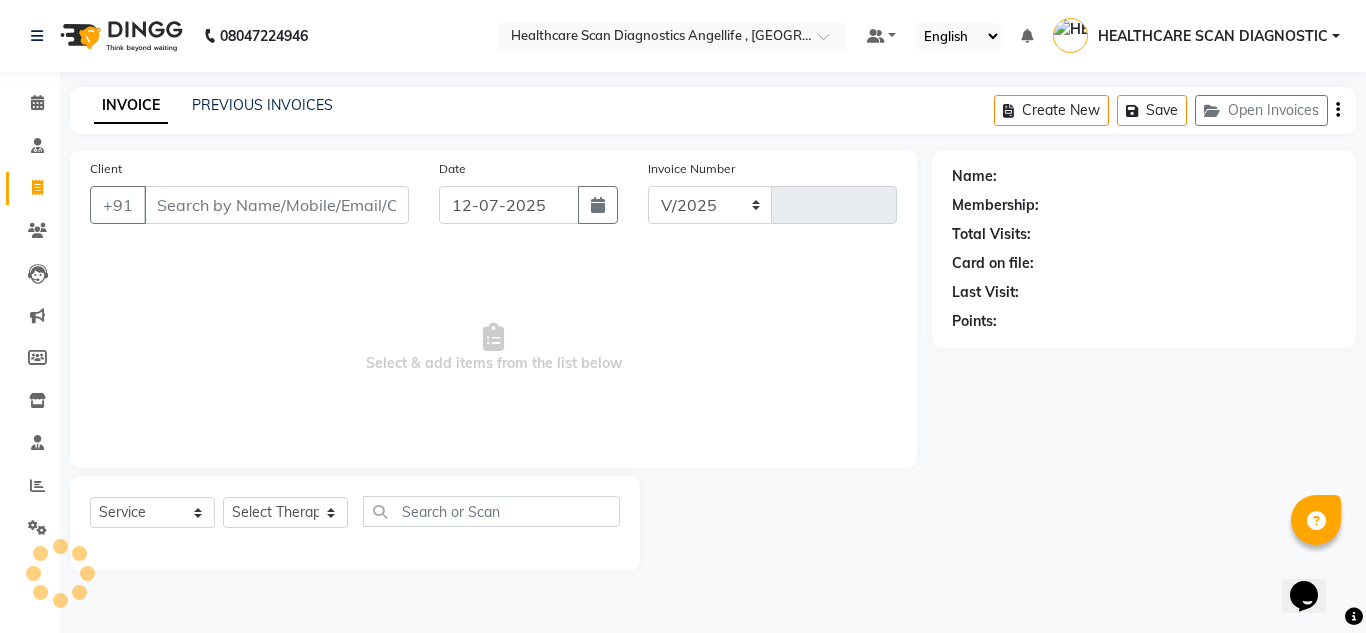 select on "5671" 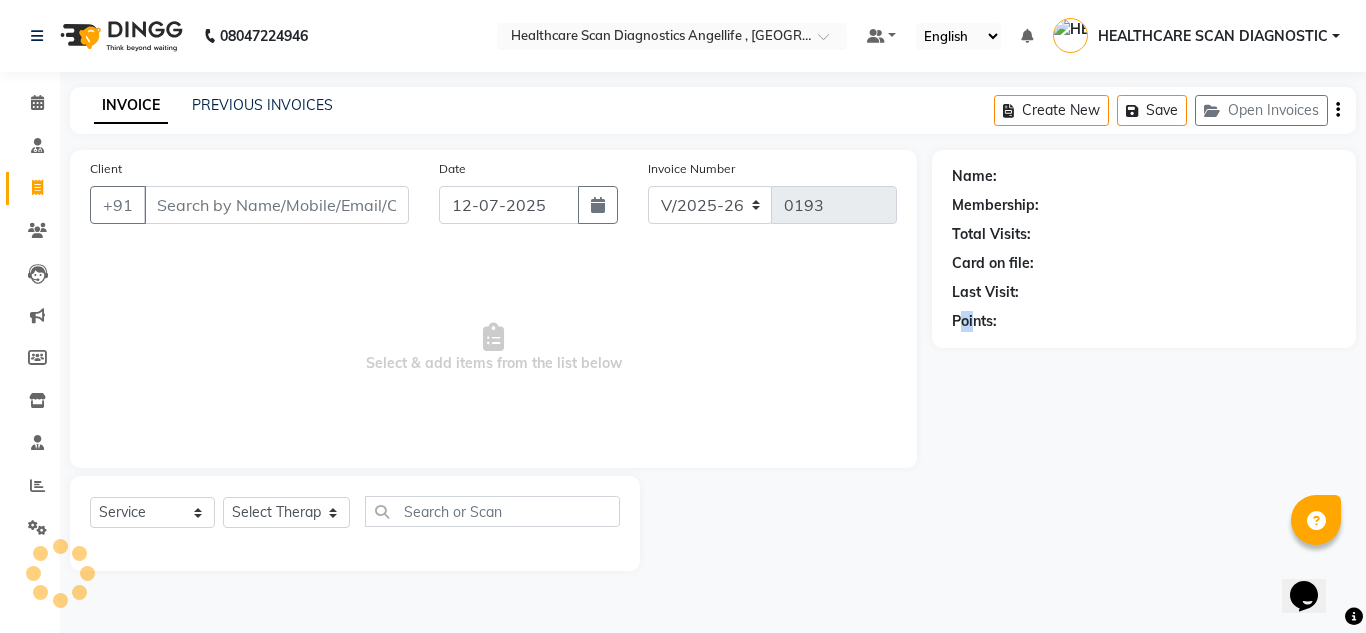 drag, startPoint x: 968, startPoint y: 463, endPoint x: 957, endPoint y: 460, distance: 11.401754 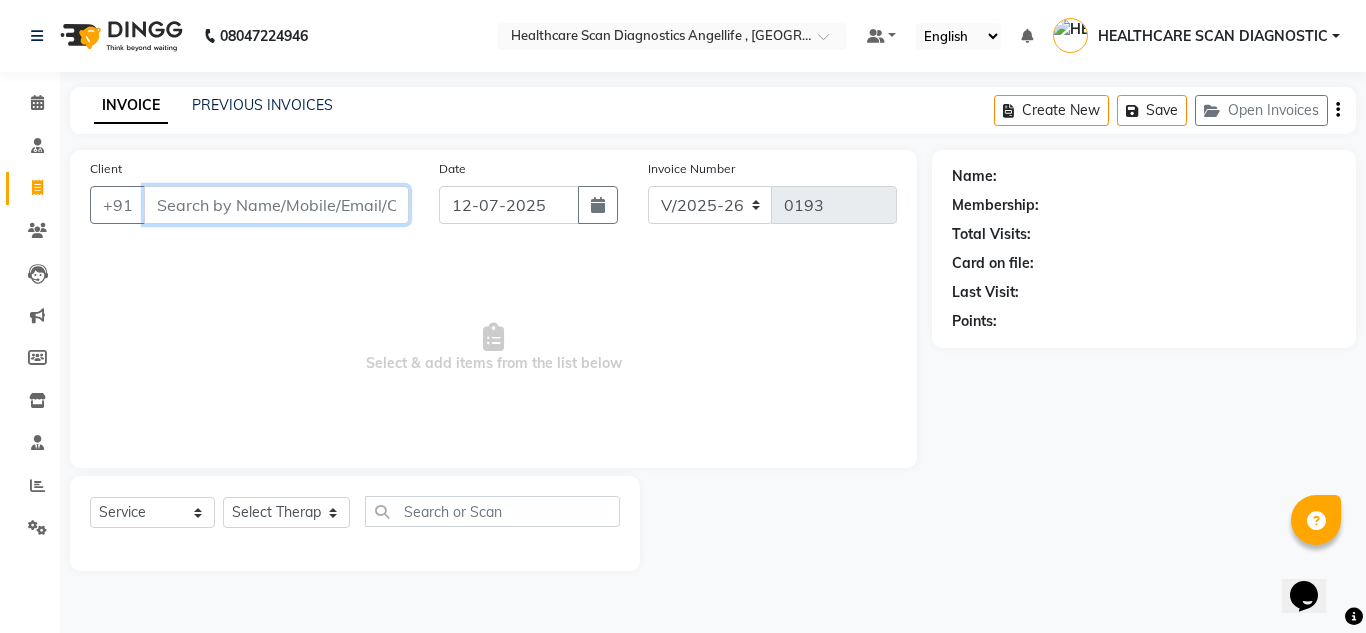 click on "Client" at bounding box center [276, 205] 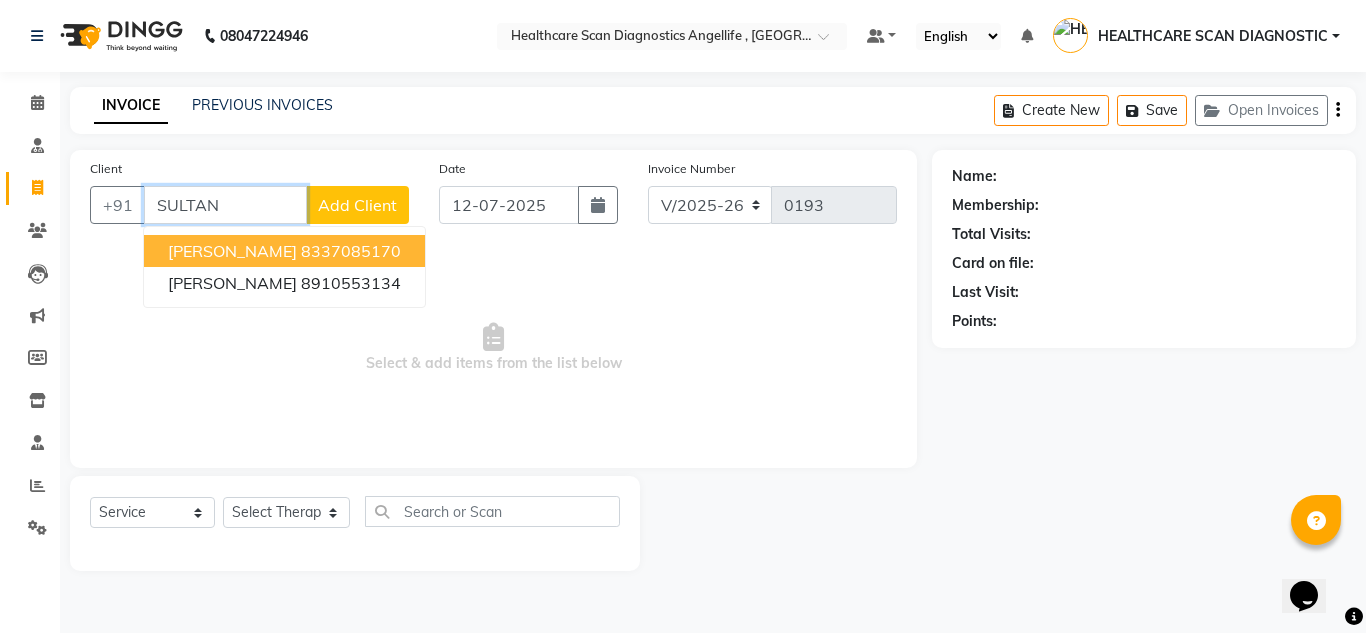 click on "[PERSON_NAME]" at bounding box center (232, 251) 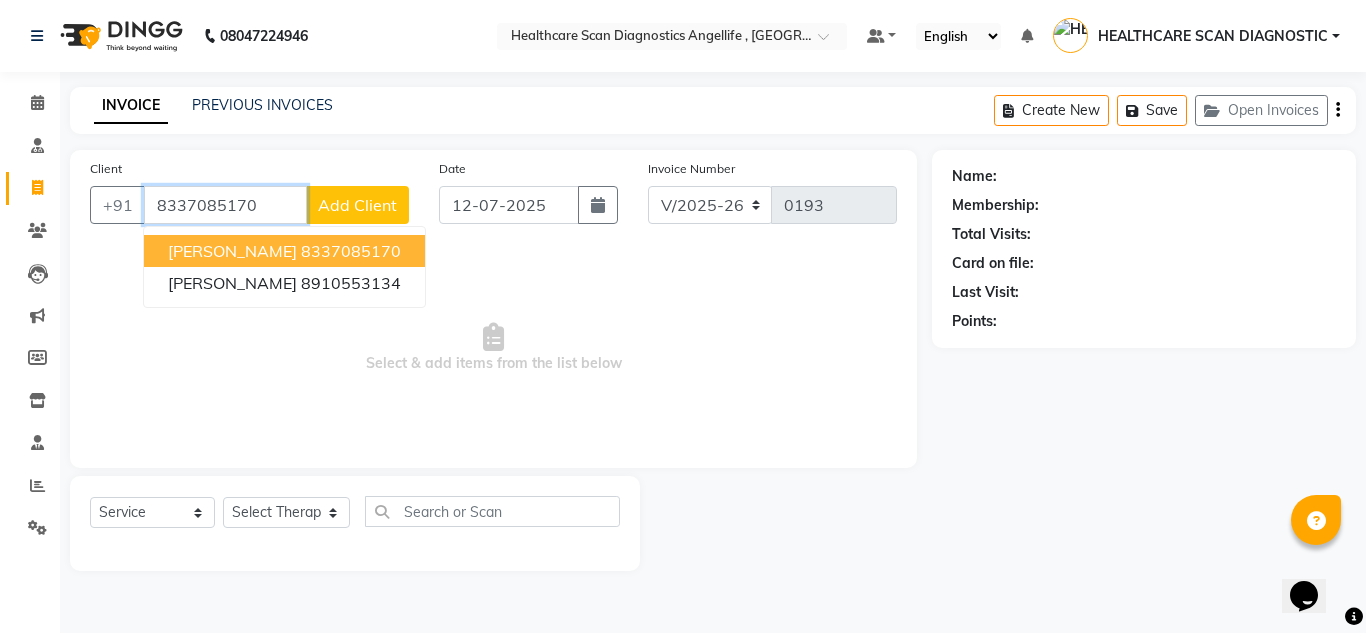type on "8337085170" 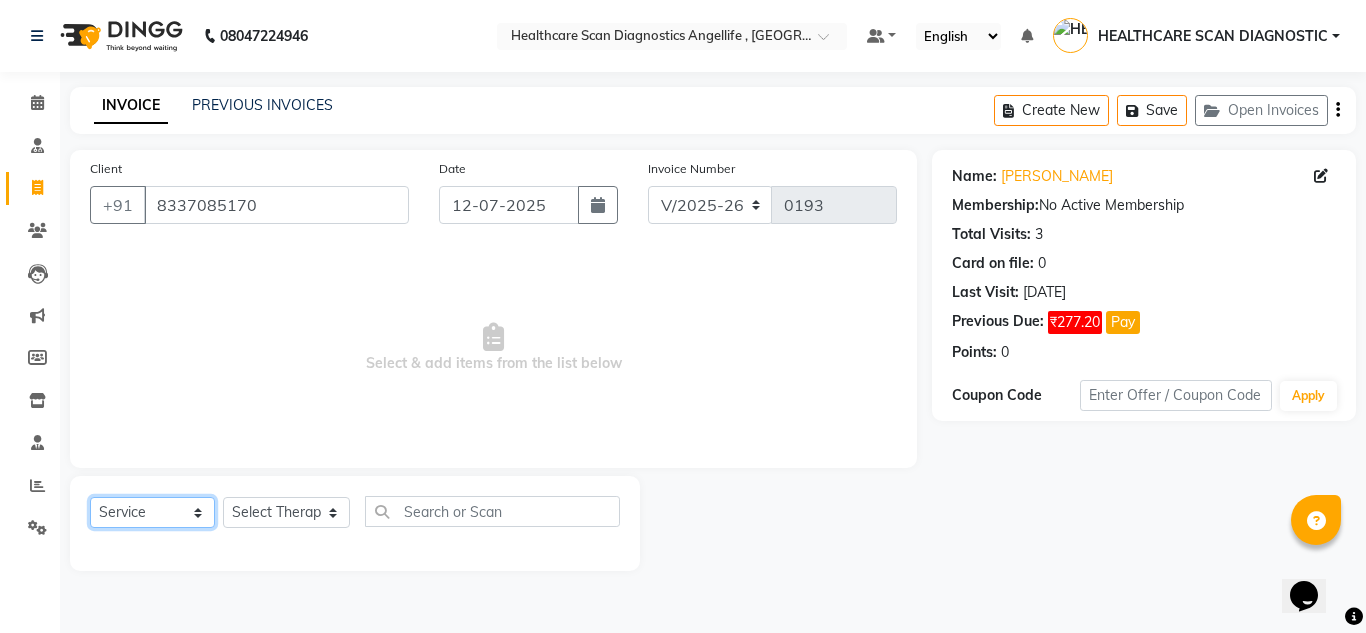 click on "Select  Service  Product  Membership  Package Voucher Prepaid Gift Card" 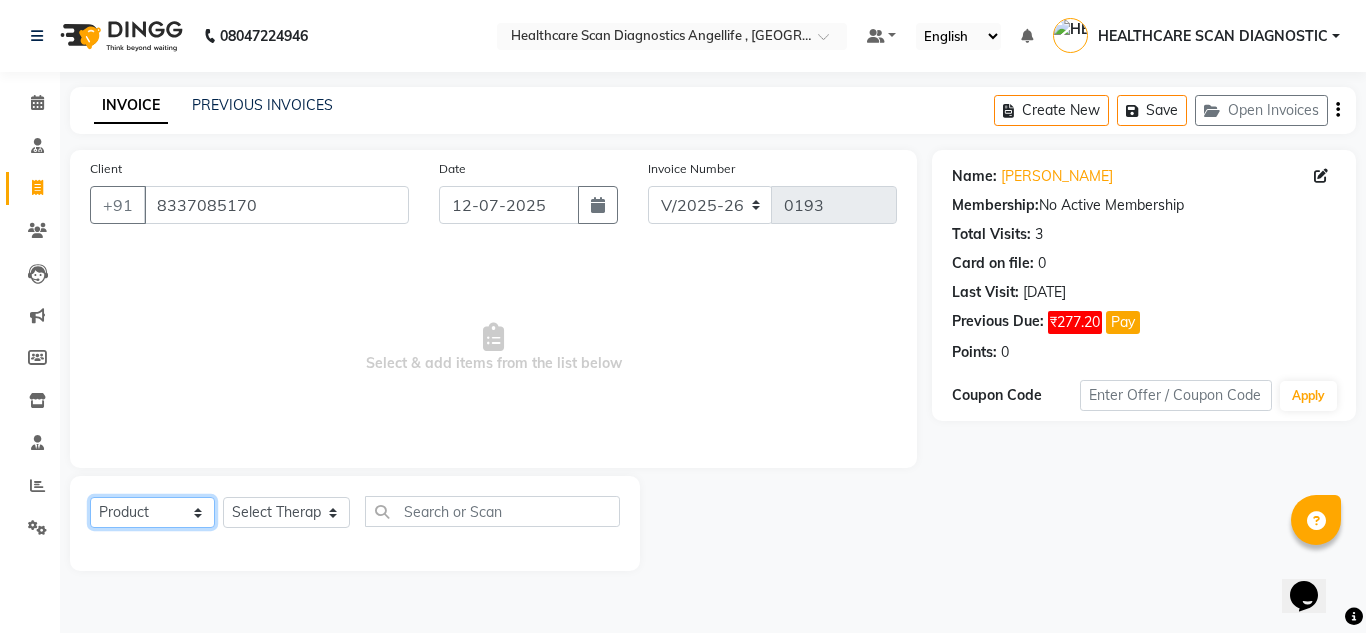 click on "Select  Service  Product  Membership  Package Voucher Prepaid Gift Card" 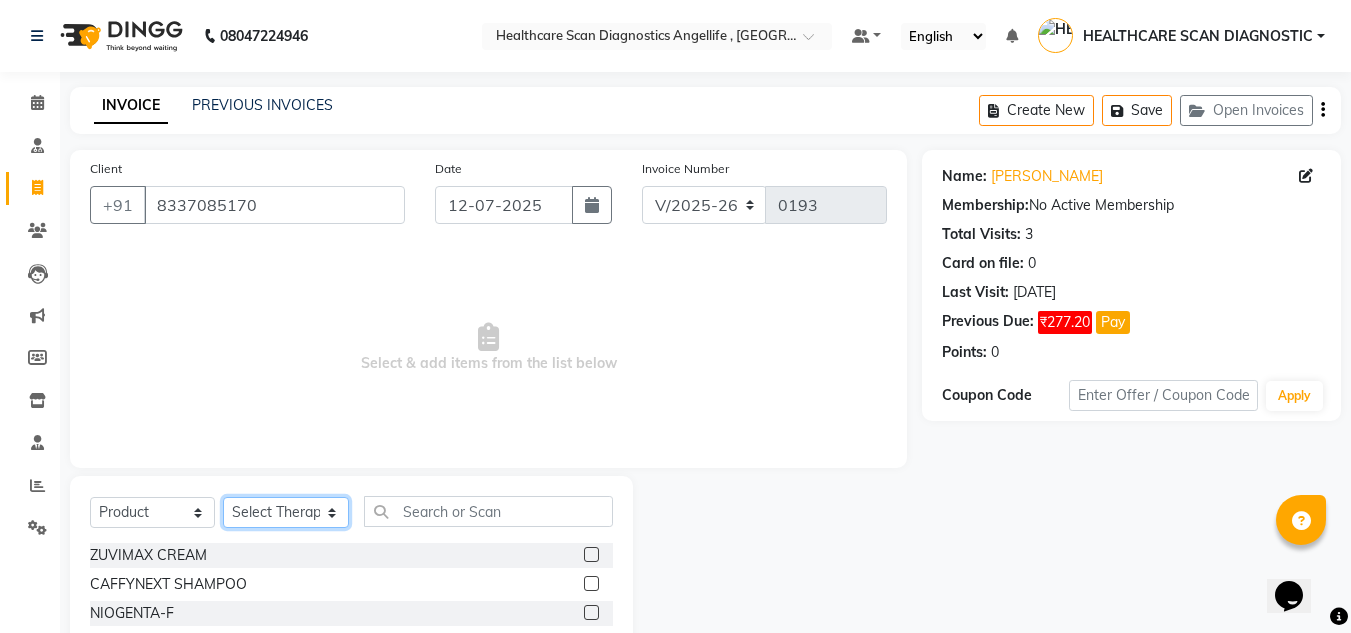 click on "Select Therapist DR AFTAB ALAM DR ARSHAD NADIM DR ROSHNI JAISWAL DR SANCHITA GHOSH DR SHAHBAAZ ADIL KHAN HEALTHCARE SCAN DIAGNOSTIC SANDHYA GUPTA SURANJANA CHAKRABORTY SUSANA CLAIR TIMMS" 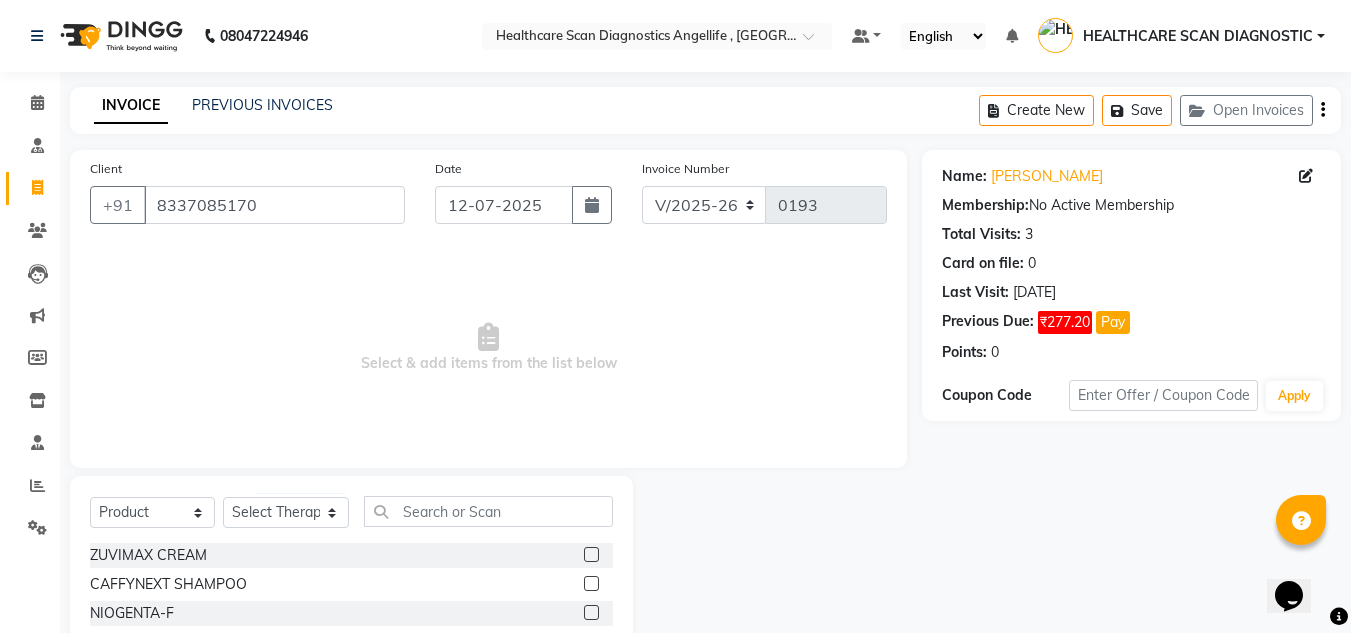 click on "Select & add items from the list below" at bounding box center (488, 348) 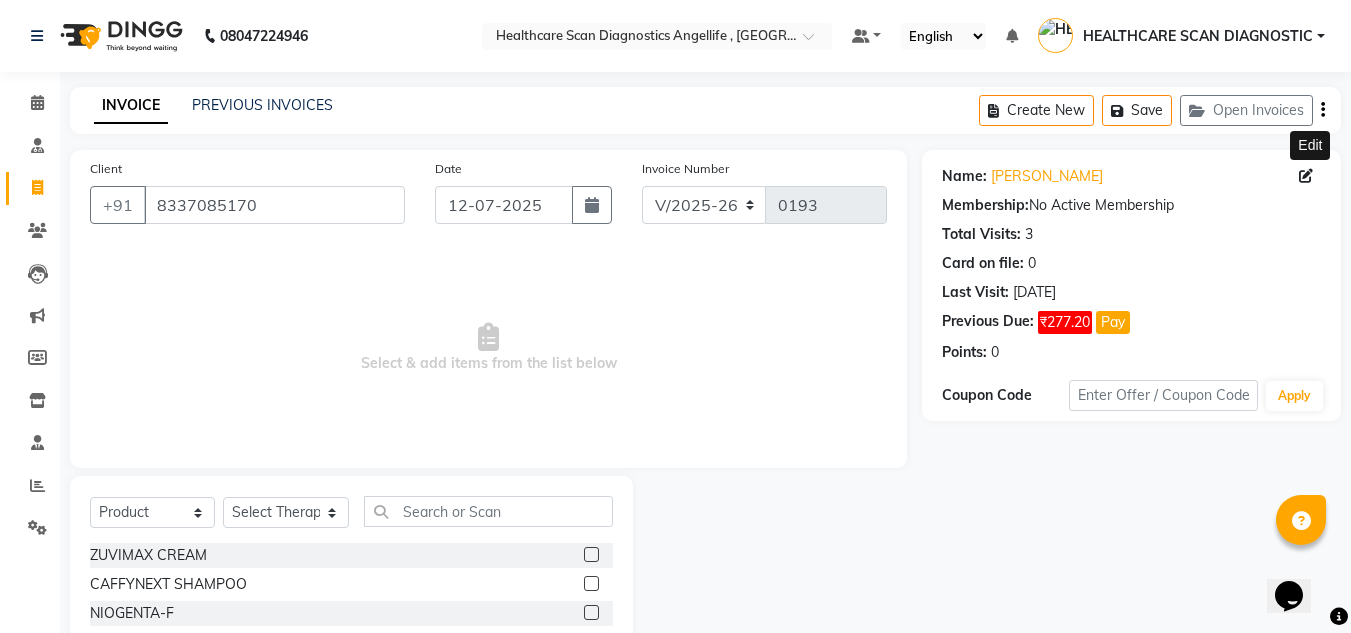 click 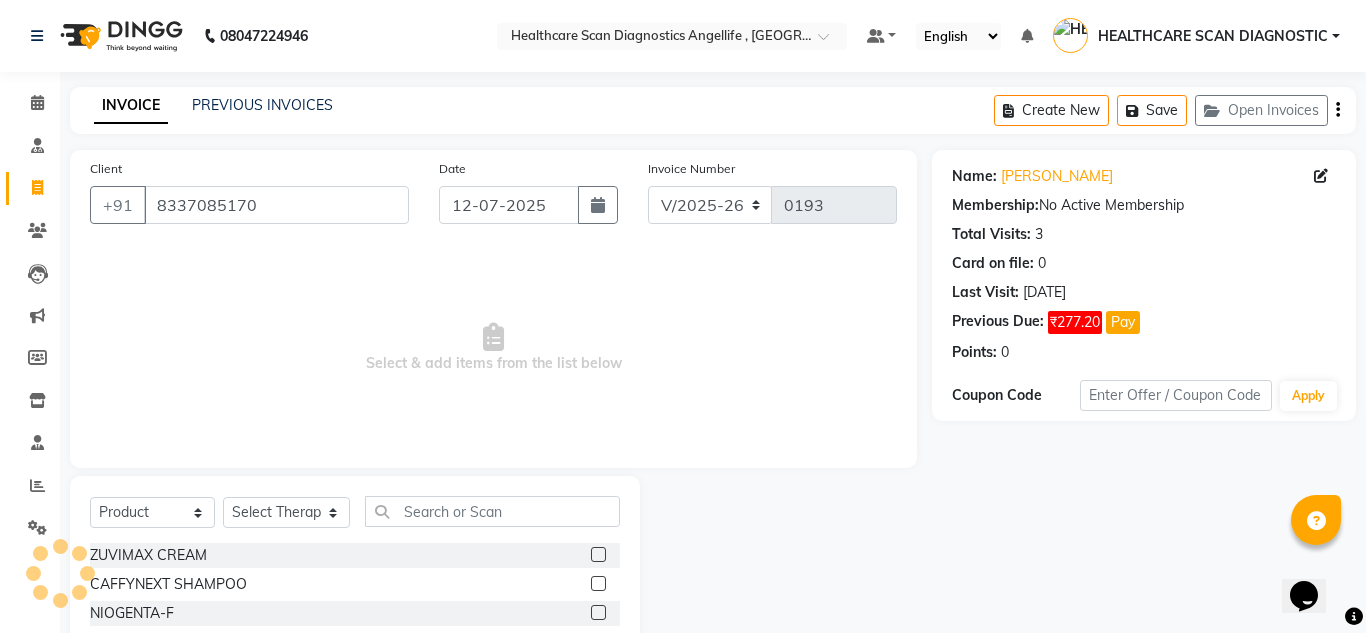 select on "female" 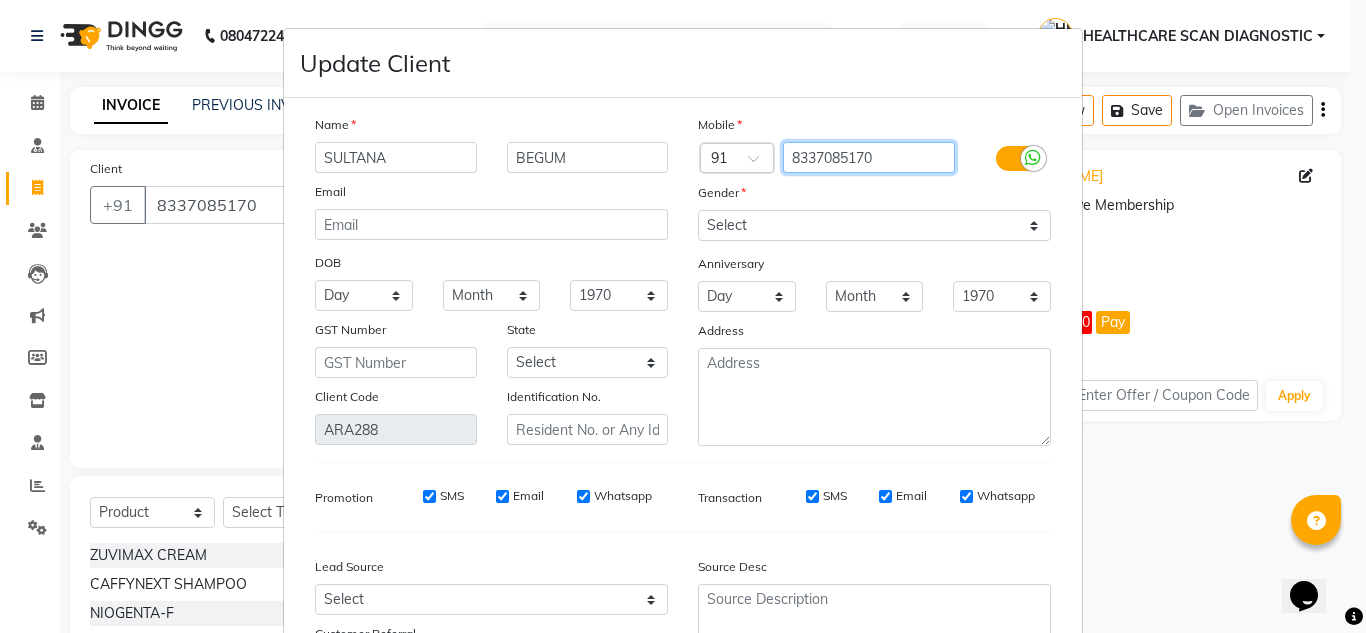 click on "8337085170" at bounding box center [869, 157] 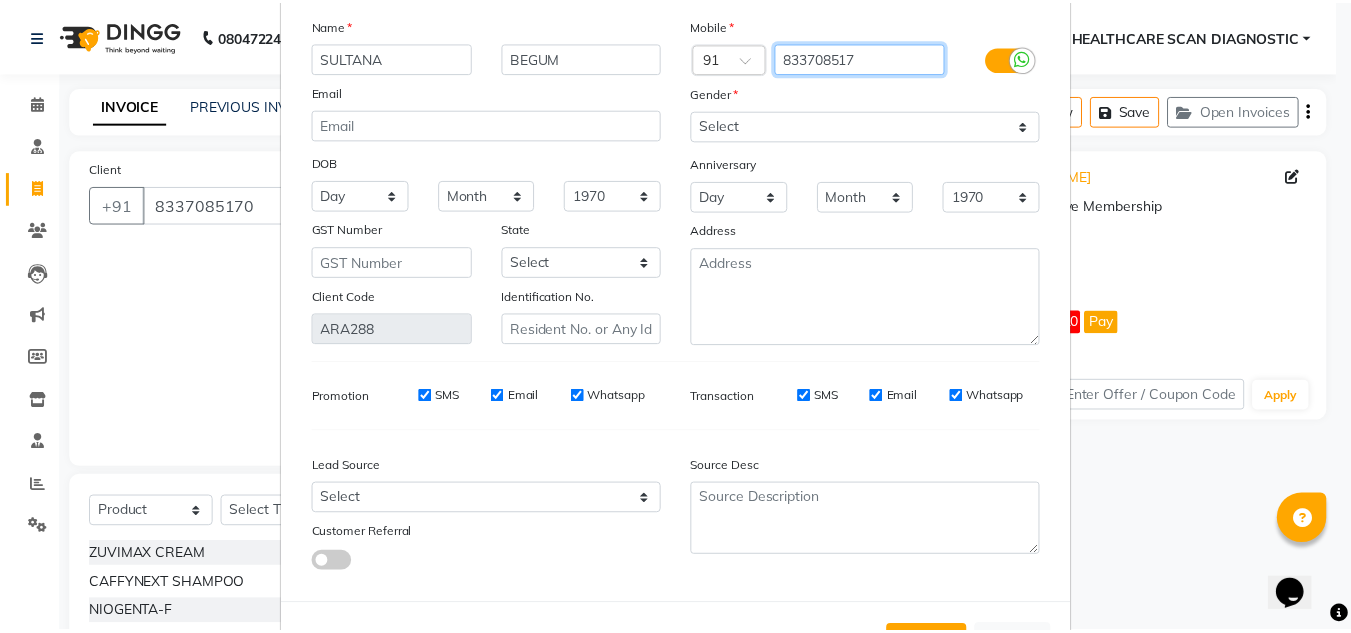 scroll, scrollTop: 180, scrollLeft: 0, axis: vertical 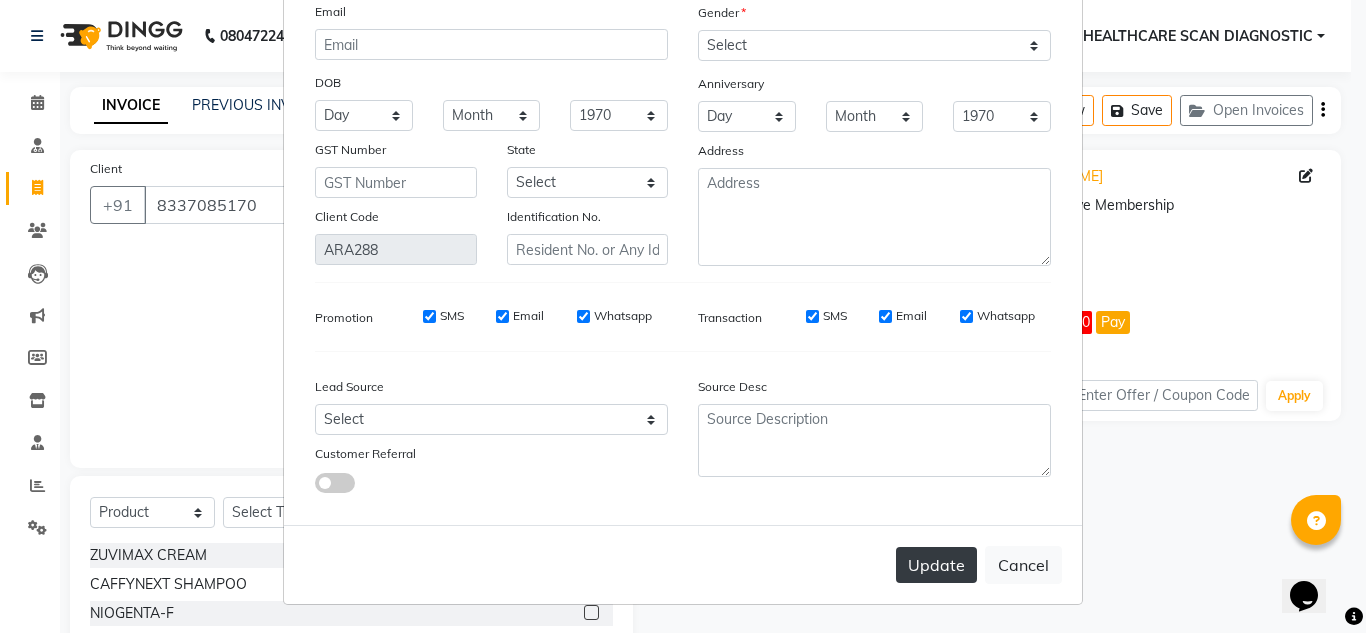 type on "833708517" 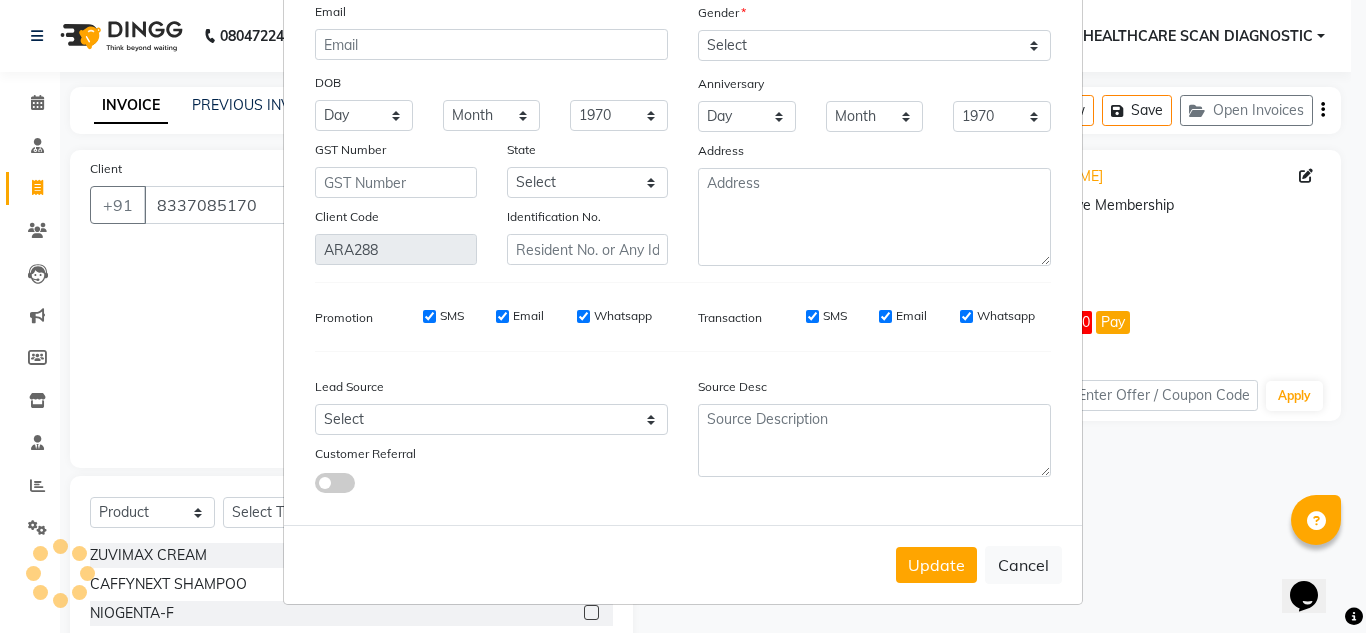click on "Update" at bounding box center [936, 565] 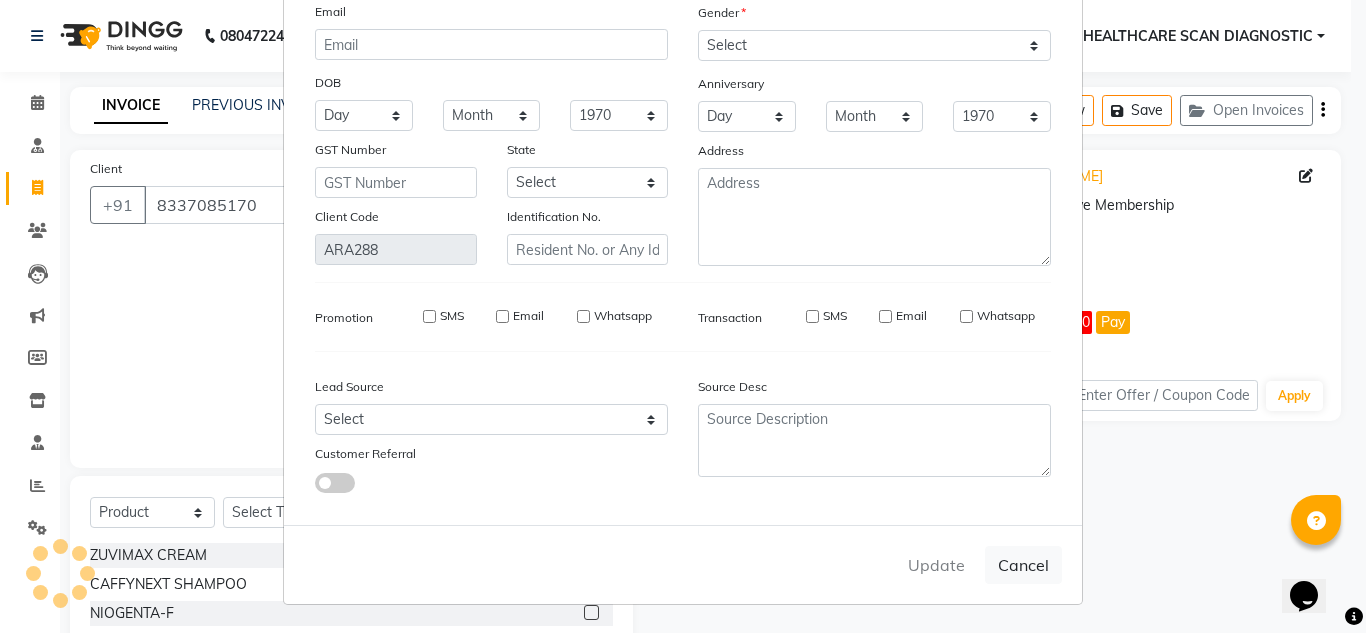 type on "833708517" 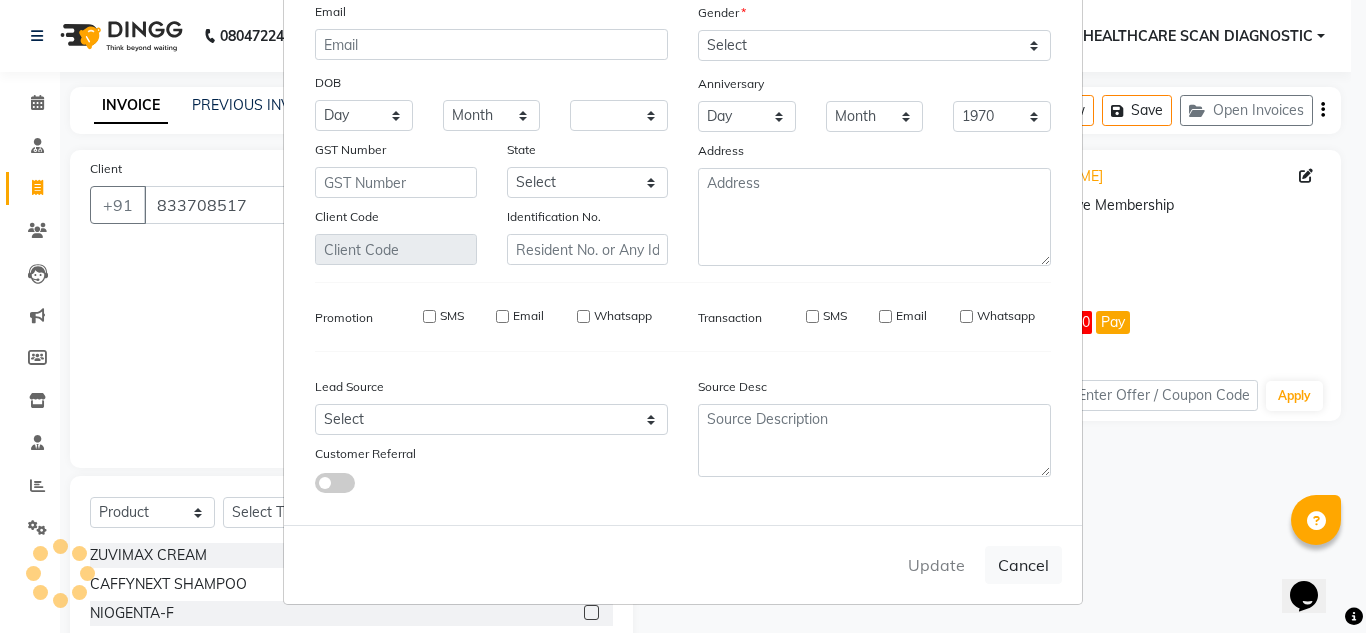 select 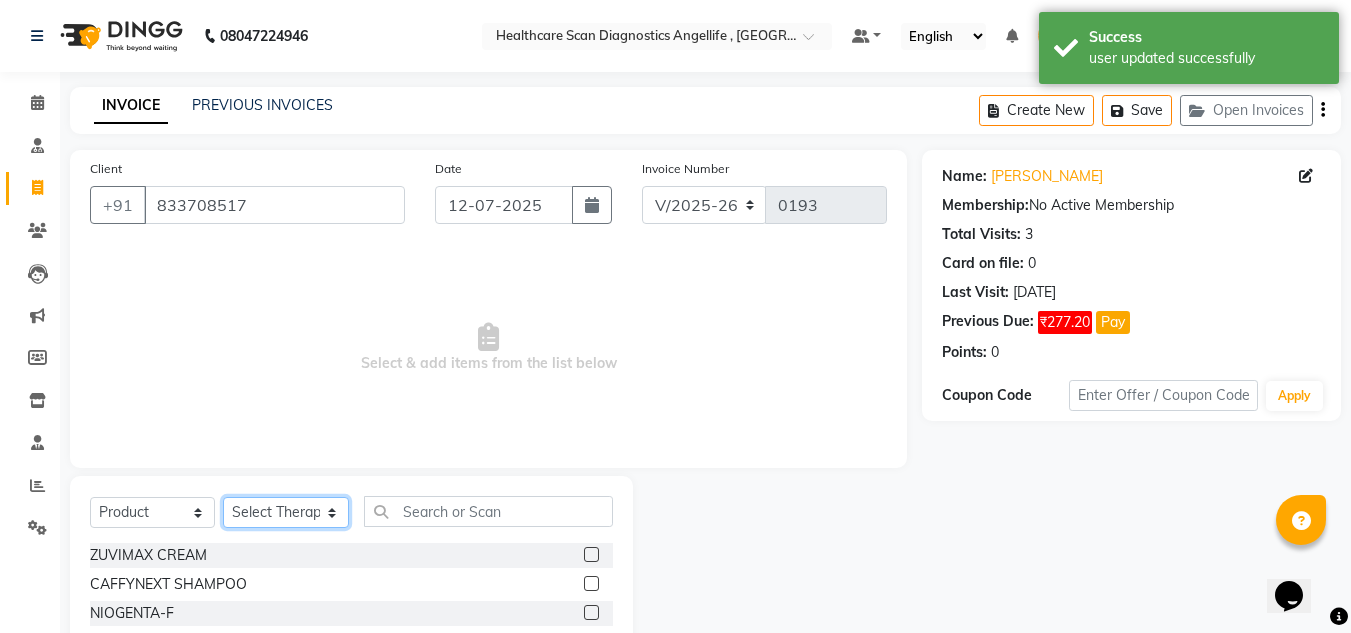 click on "Select Therapist DR AFTAB ALAM DR ARSHAD NADIM DR ROSHNI JAISWAL DR SANCHITA GHOSH DR SHAHBAAZ ADIL KHAN HEALTHCARE SCAN DIAGNOSTIC SANDHYA GUPTA SURANJANA CHAKRABORTY SUSANA CLAIR TIMMS" 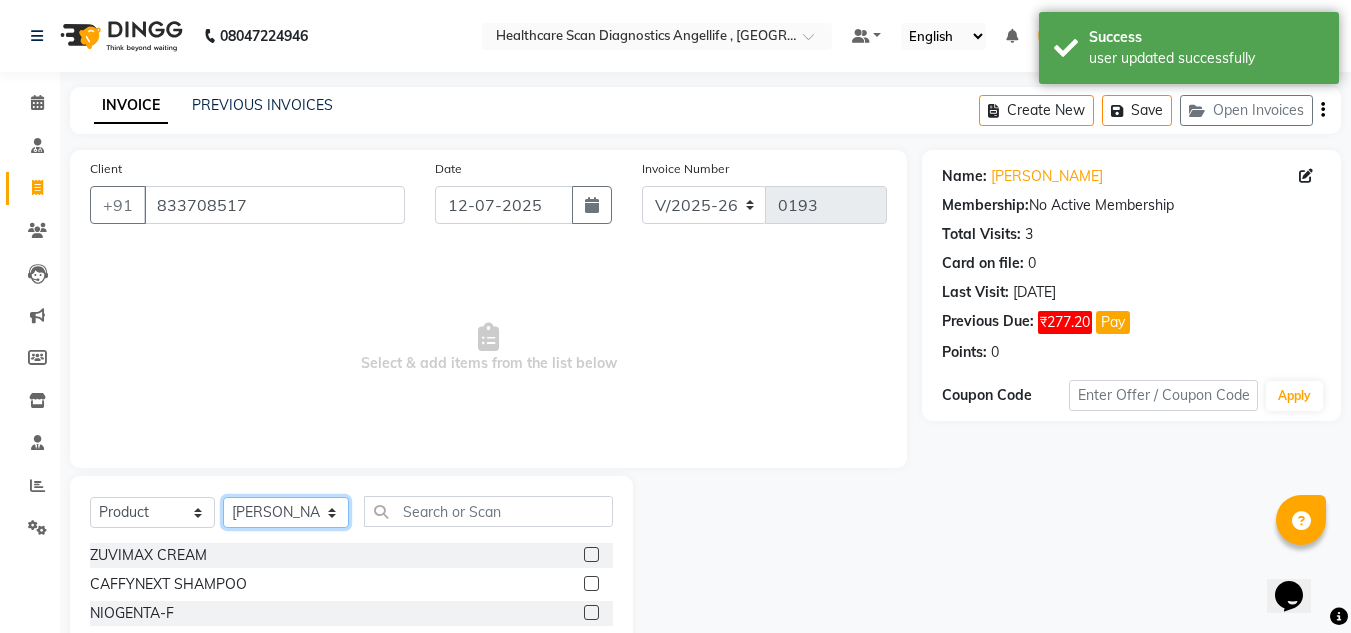 click on "Select Therapist DR AFTAB ALAM DR ARSHAD NADIM DR ROSHNI JAISWAL DR SANCHITA GHOSH DR SHAHBAAZ ADIL KHAN HEALTHCARE SCAN DIAGNOSTIC SANDHYA GUPTA SURANJANA CHAKRABORTY SUSANA CLAIR TIMMS" 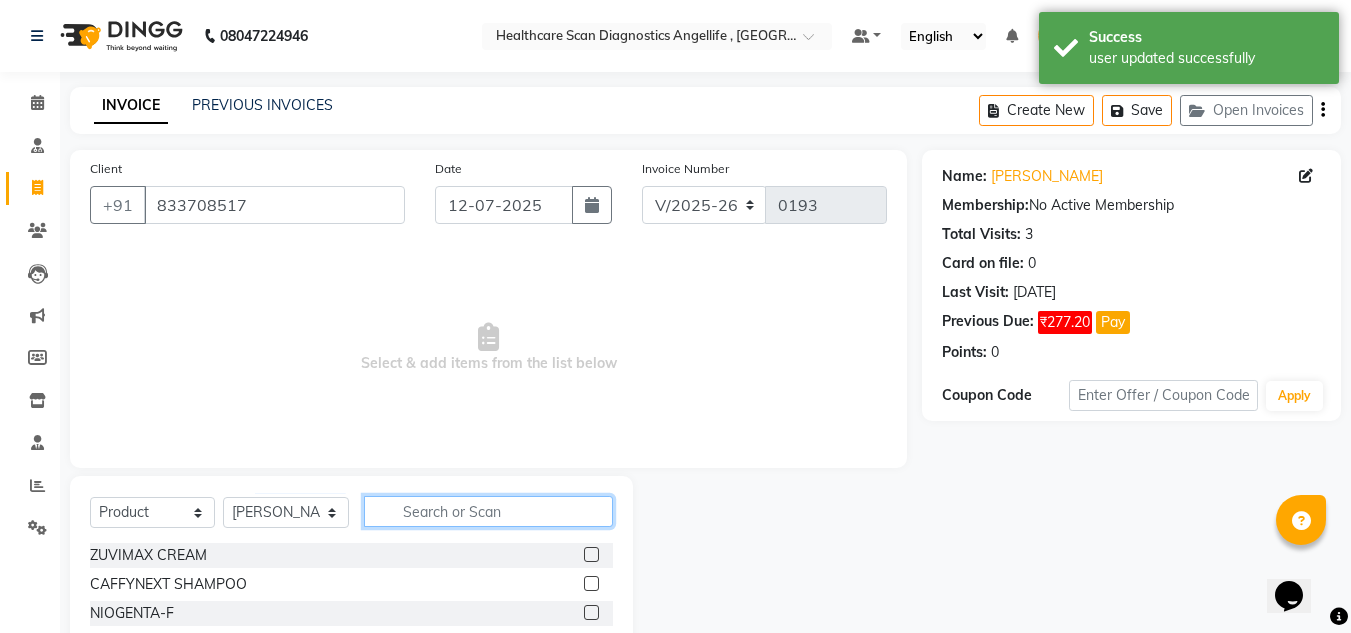 click 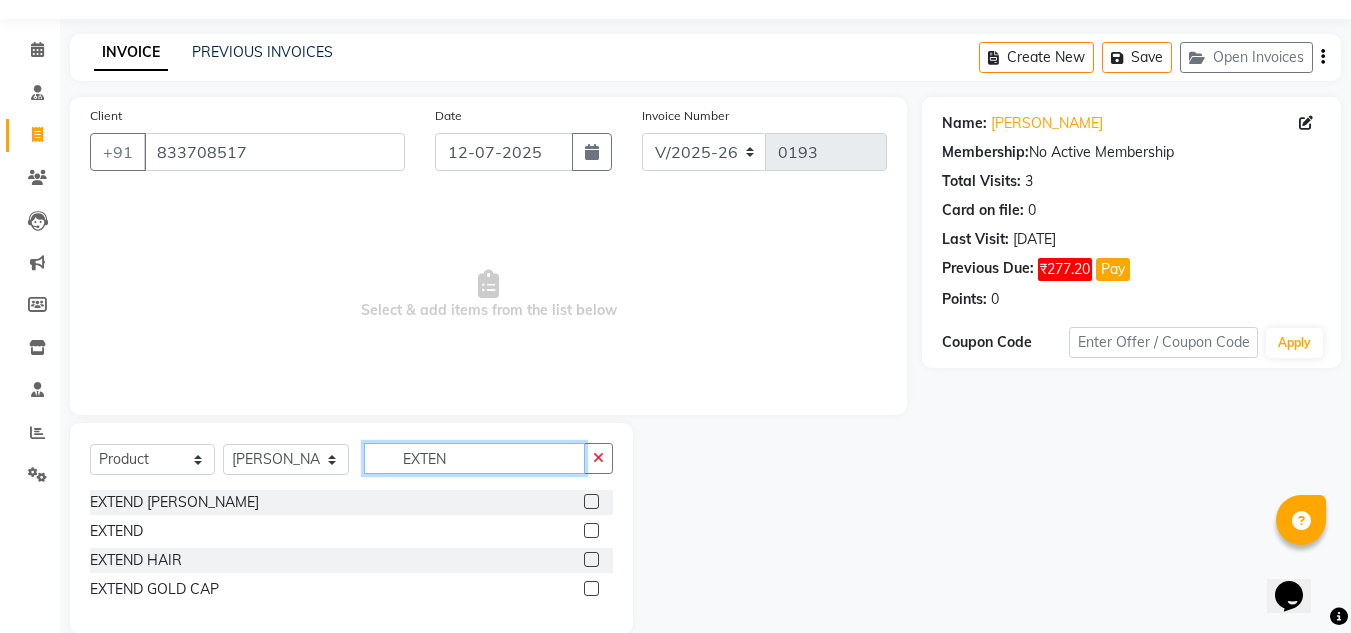 scroll, scrollTop: 84, scrollLeft: 0, axis: vertical 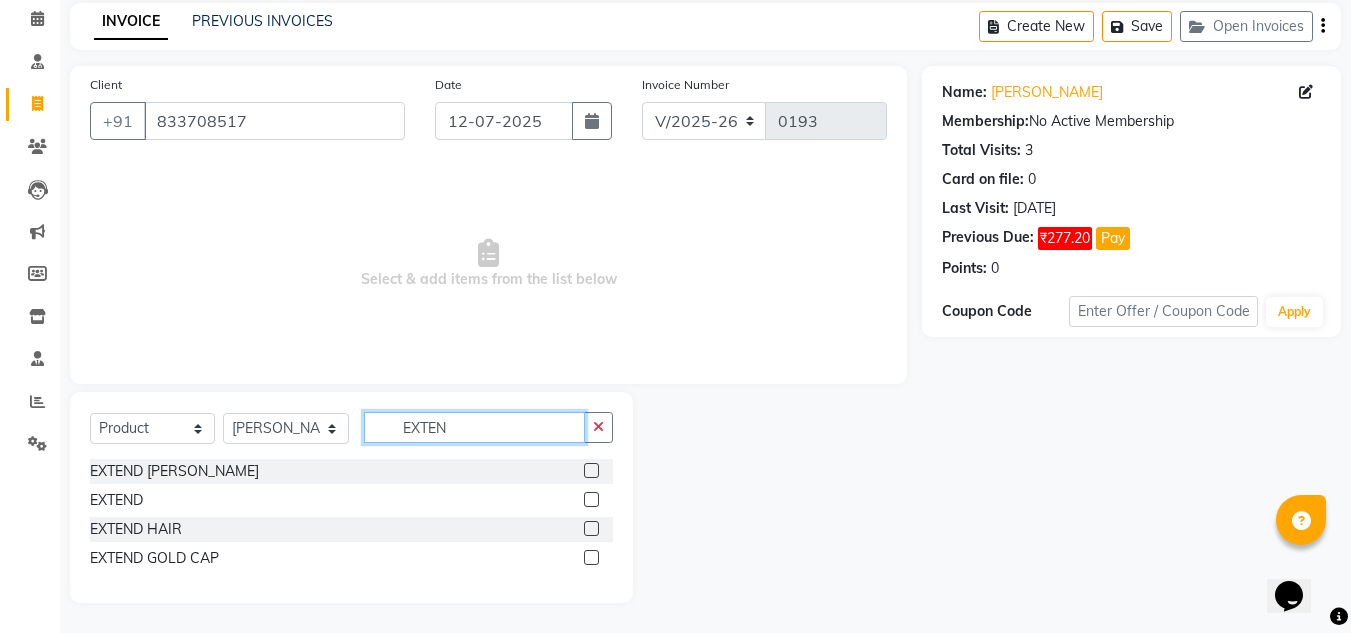 type on "EXTEN" 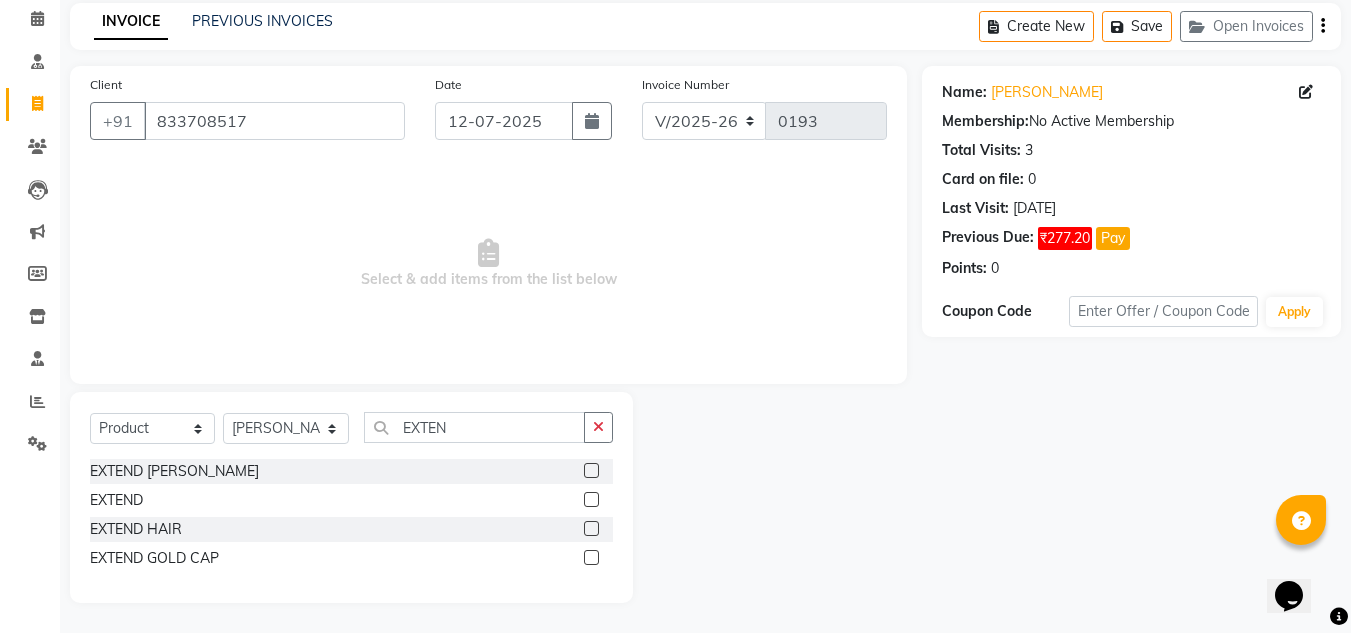 click 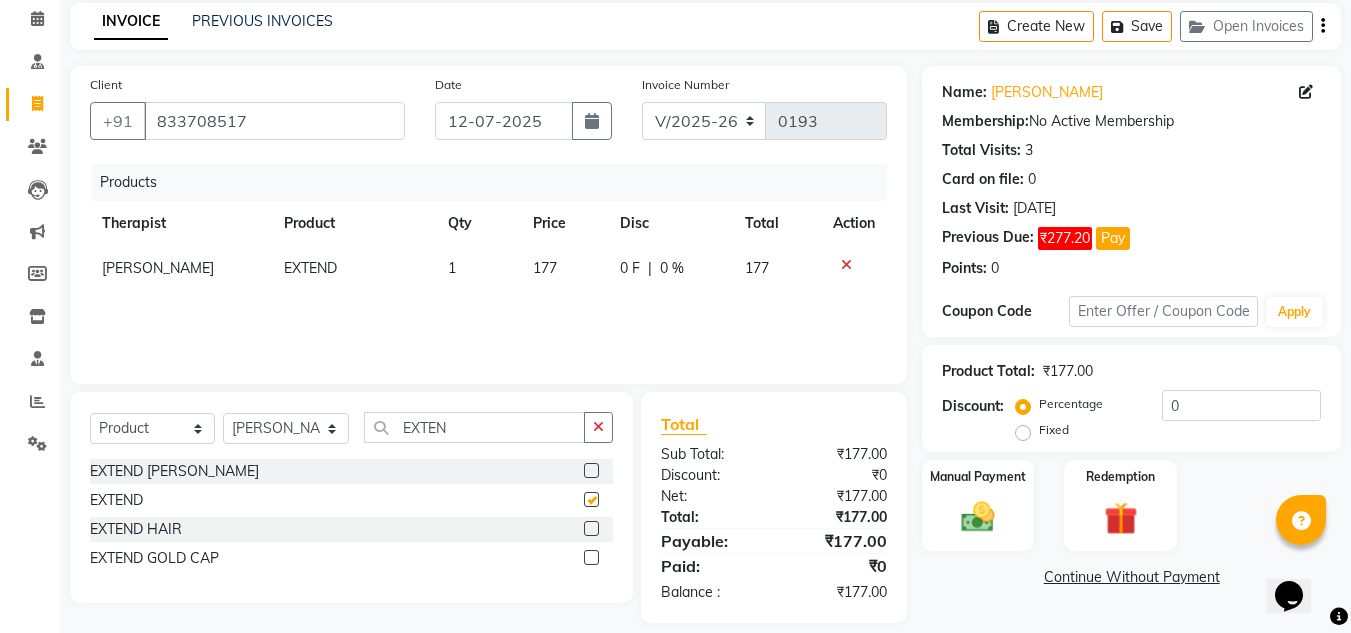 checkbox on "false" 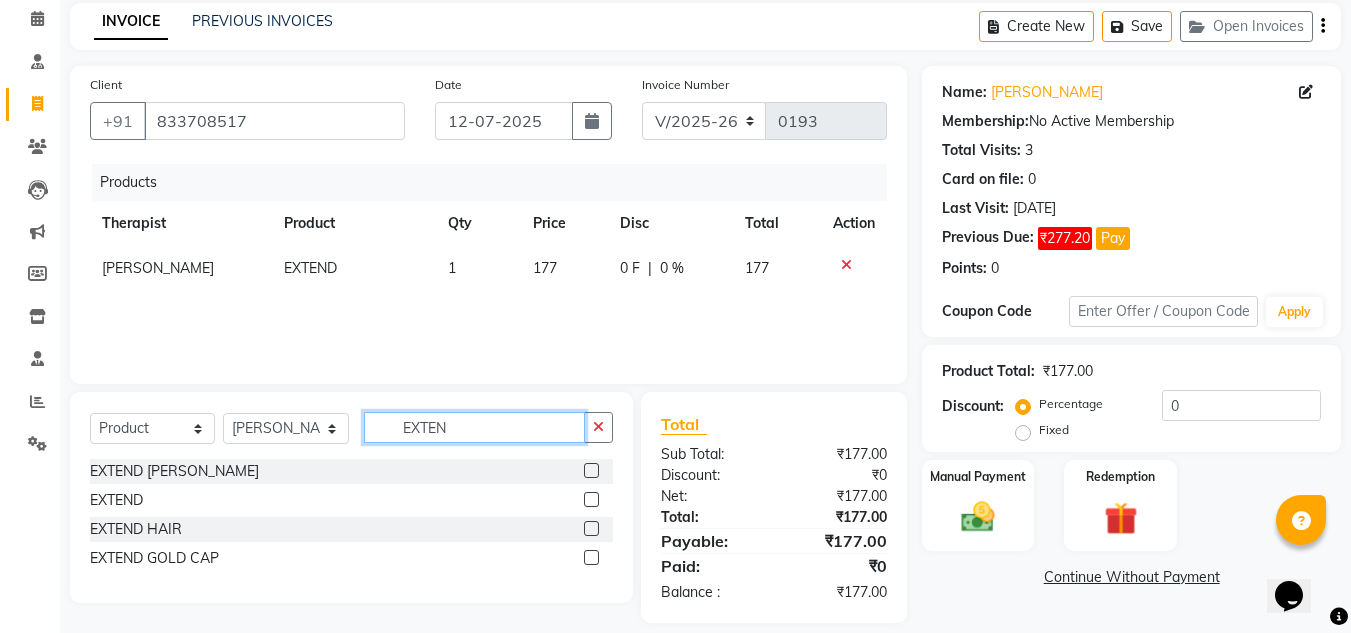 click on "EXTEN" 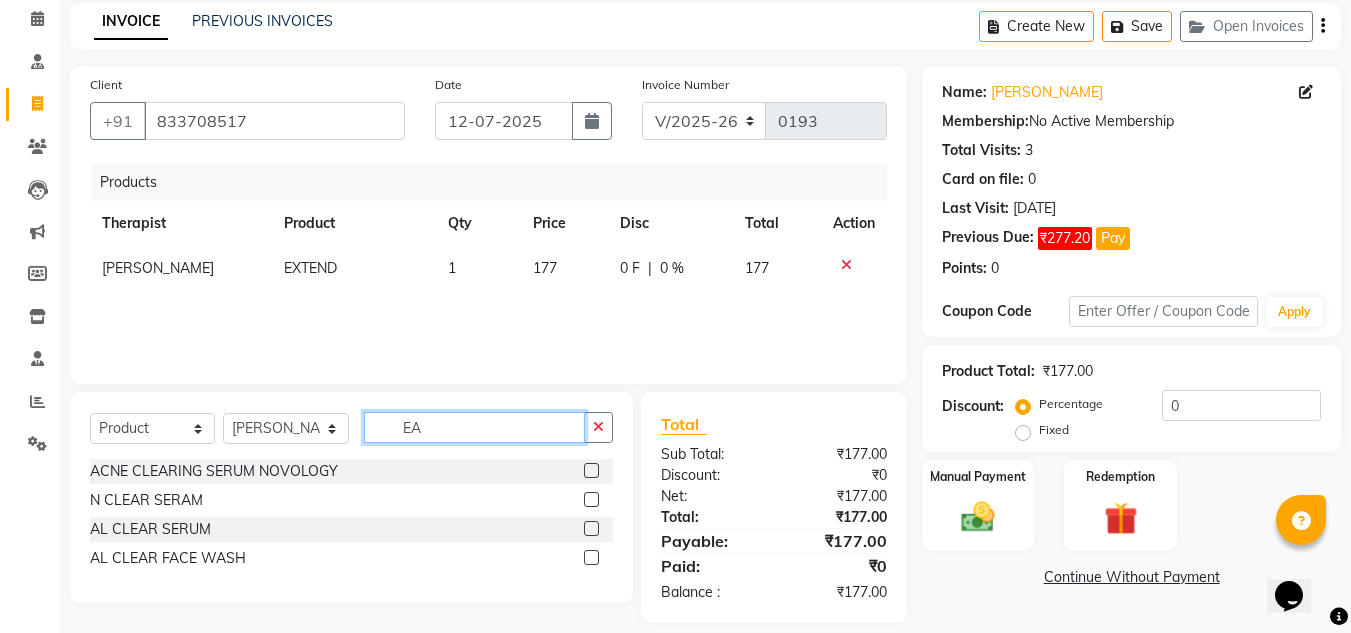 type on "E" 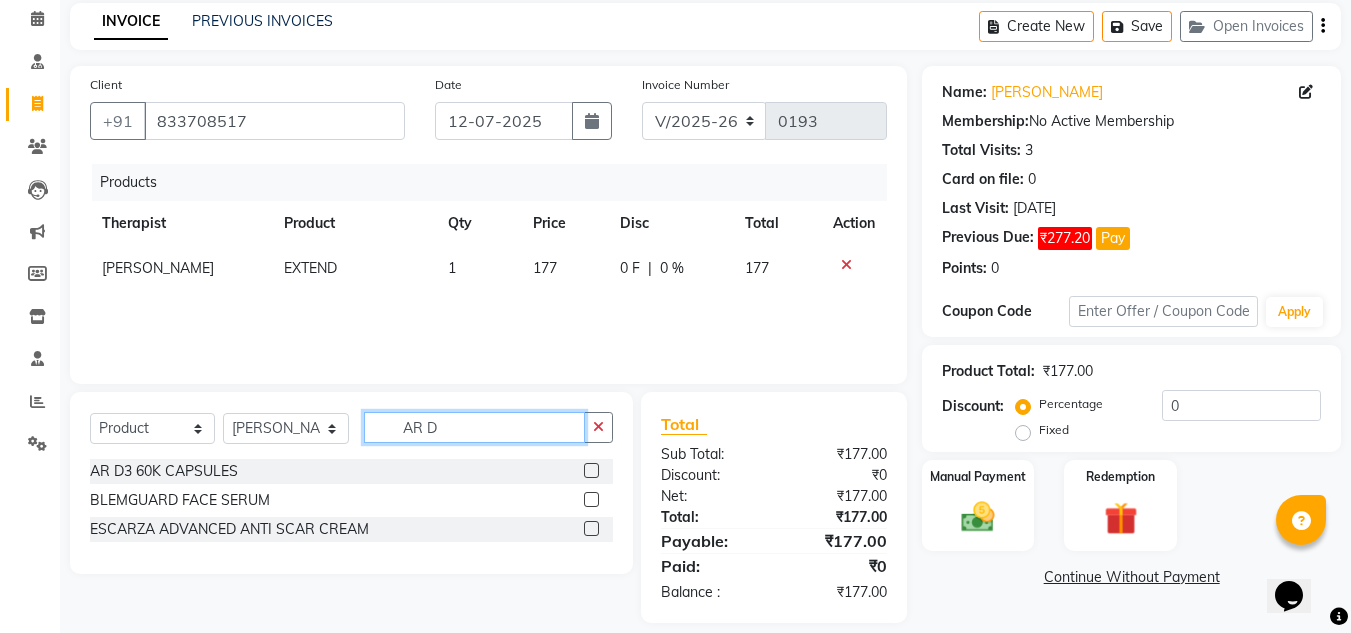 type on "AR D" 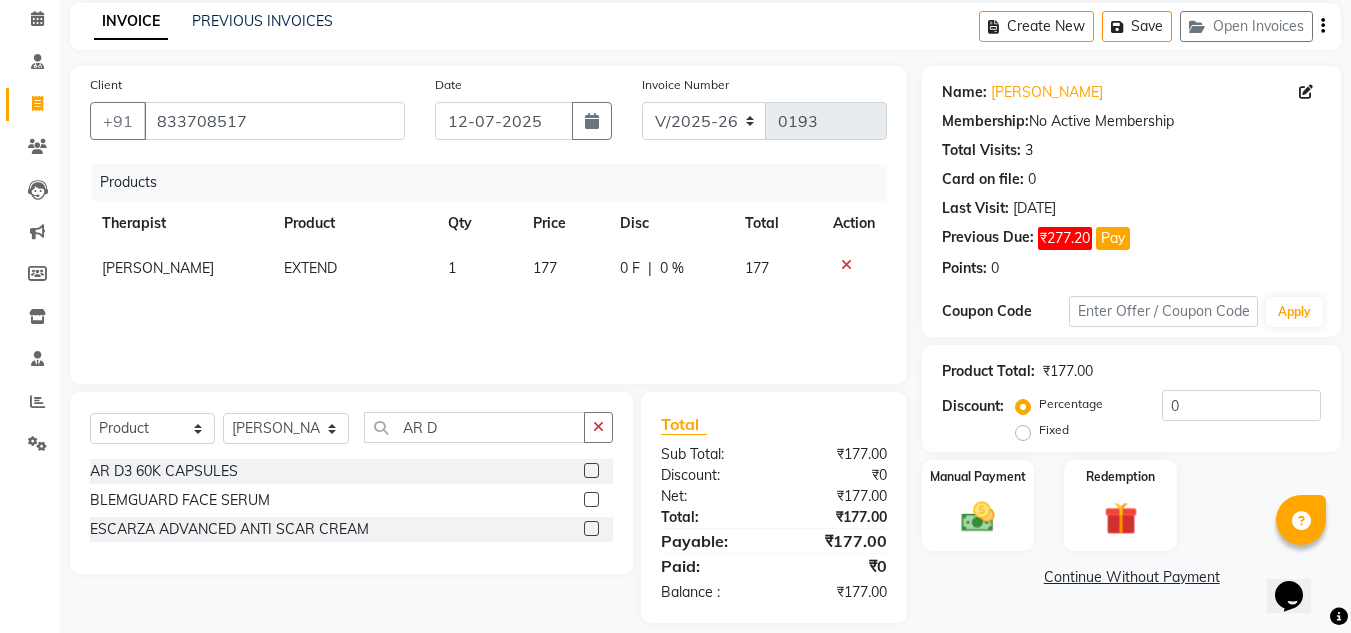 click 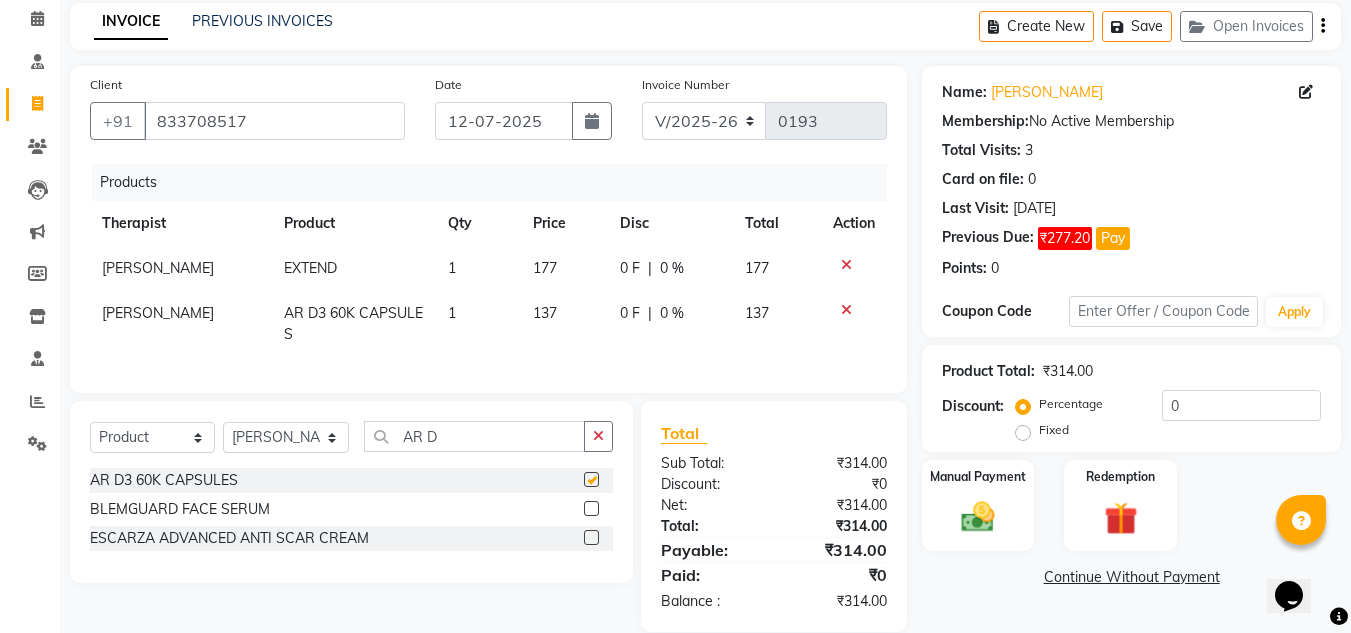checkbox on "false" 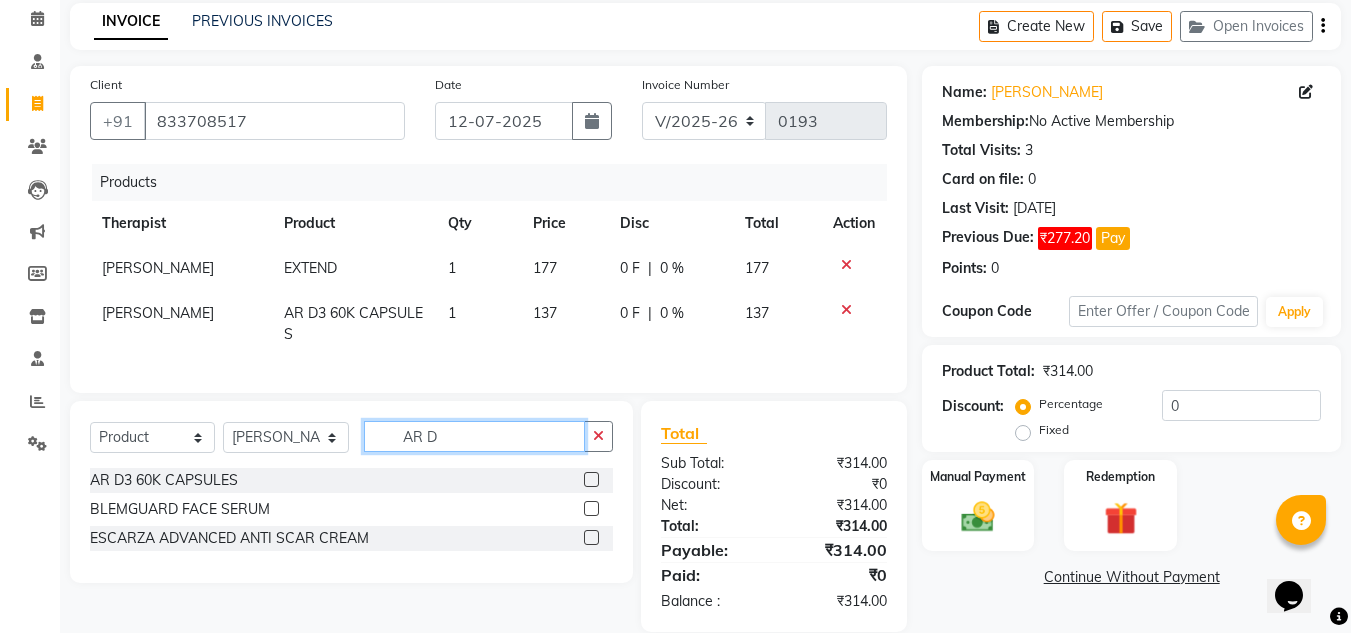 click on "AR D" 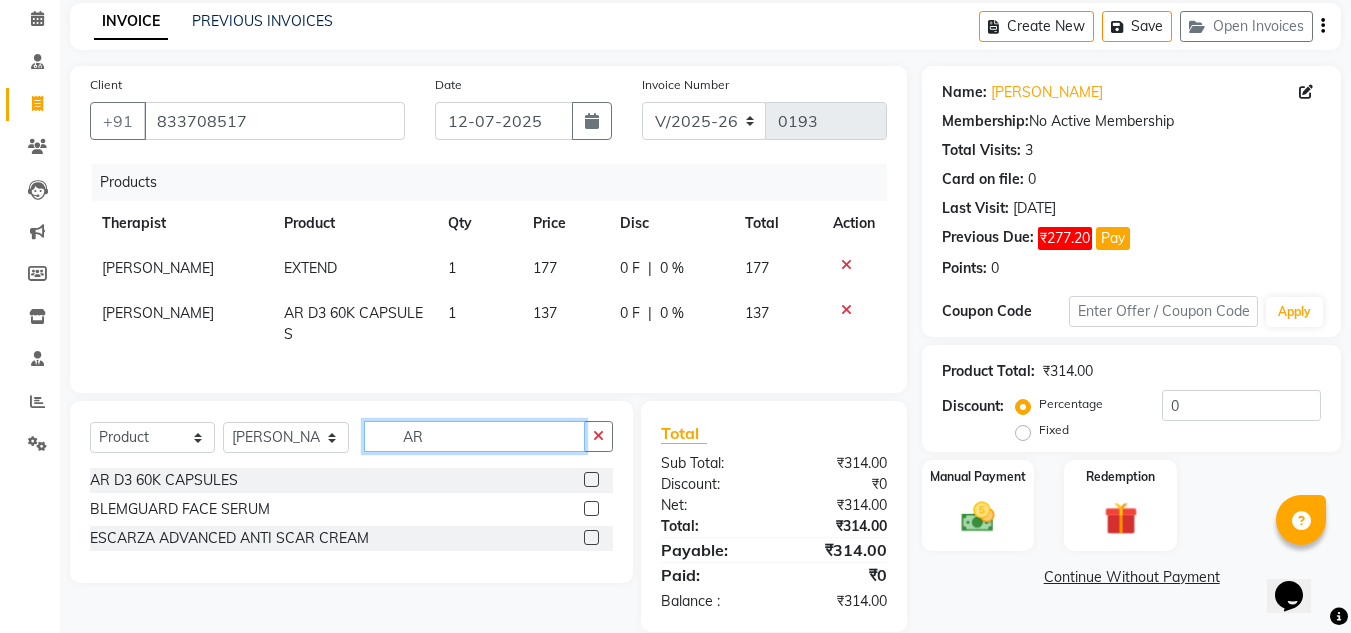type on "A" 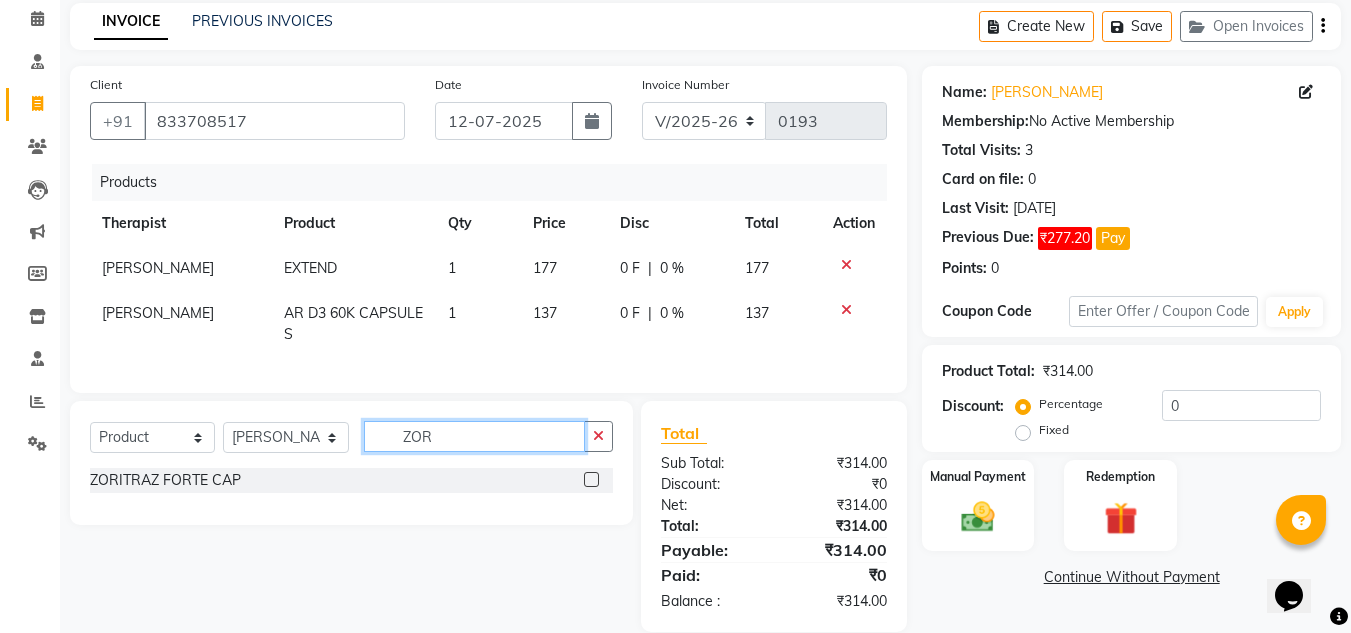 type on "ZOR" 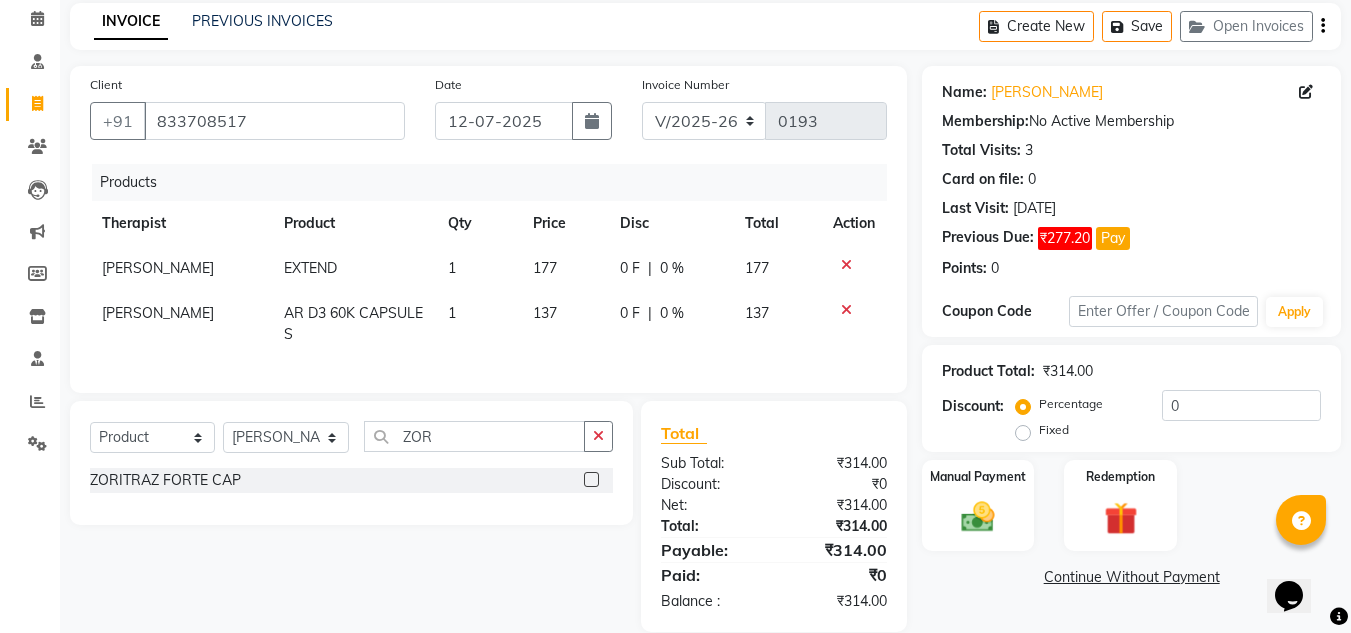 click 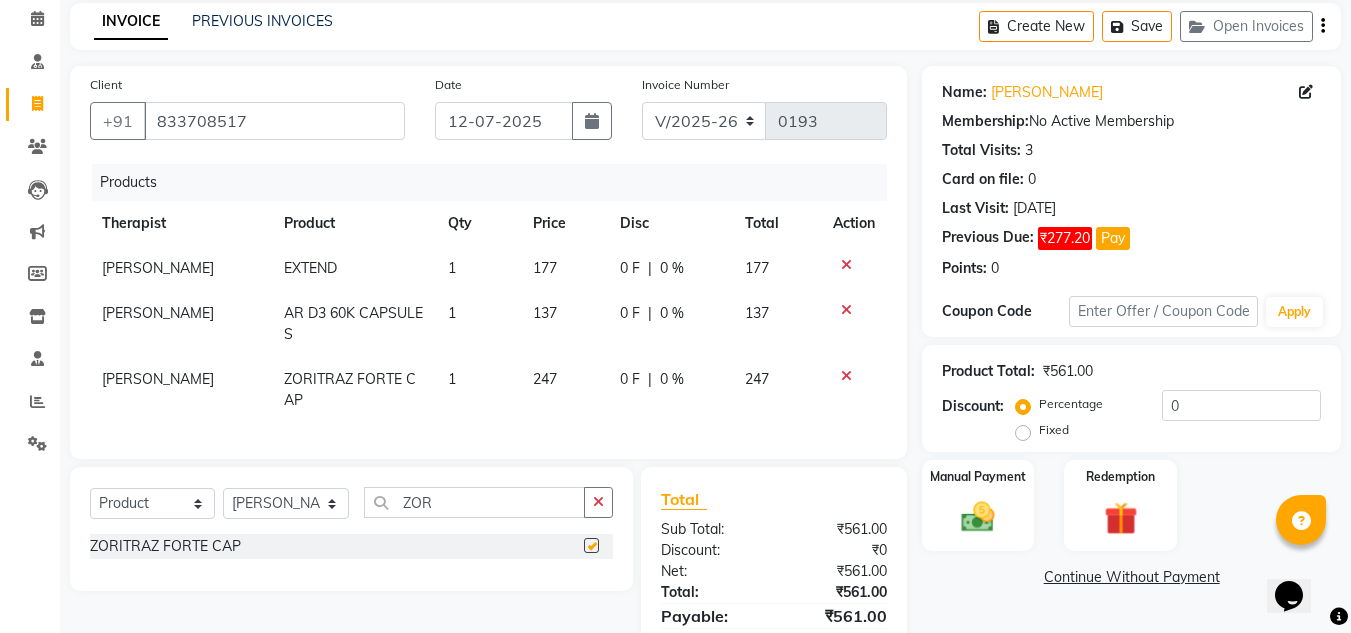 checkbox on "false" 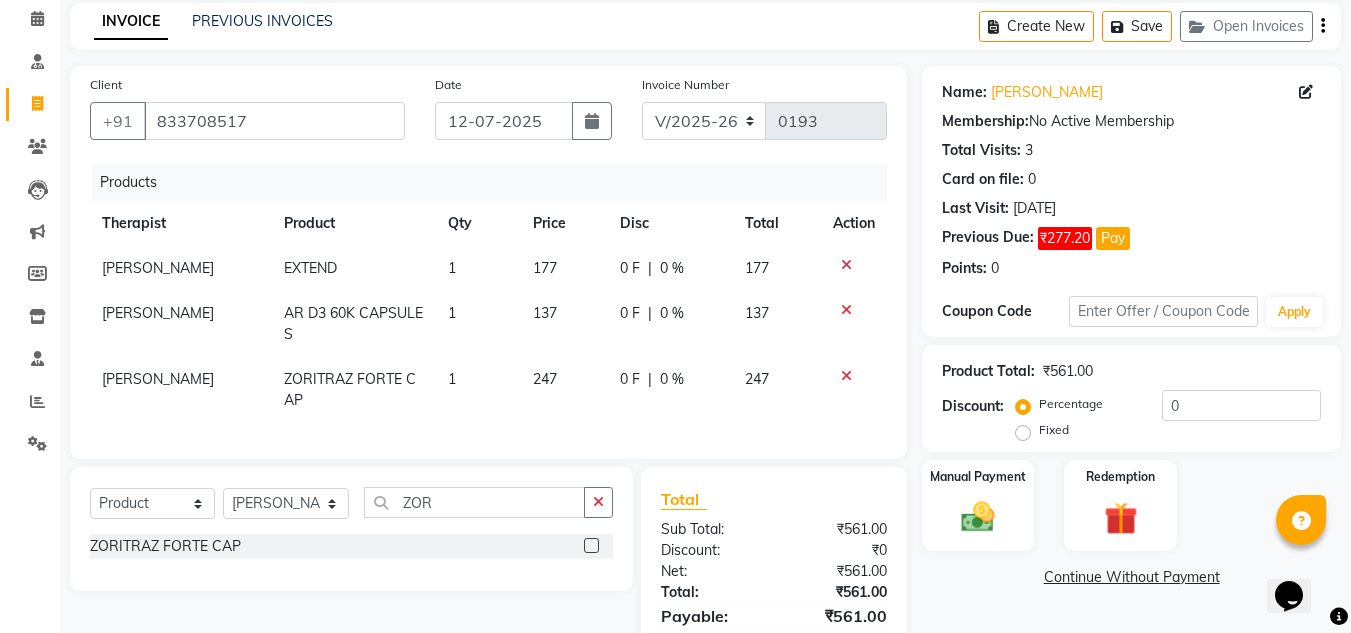 click on "1" 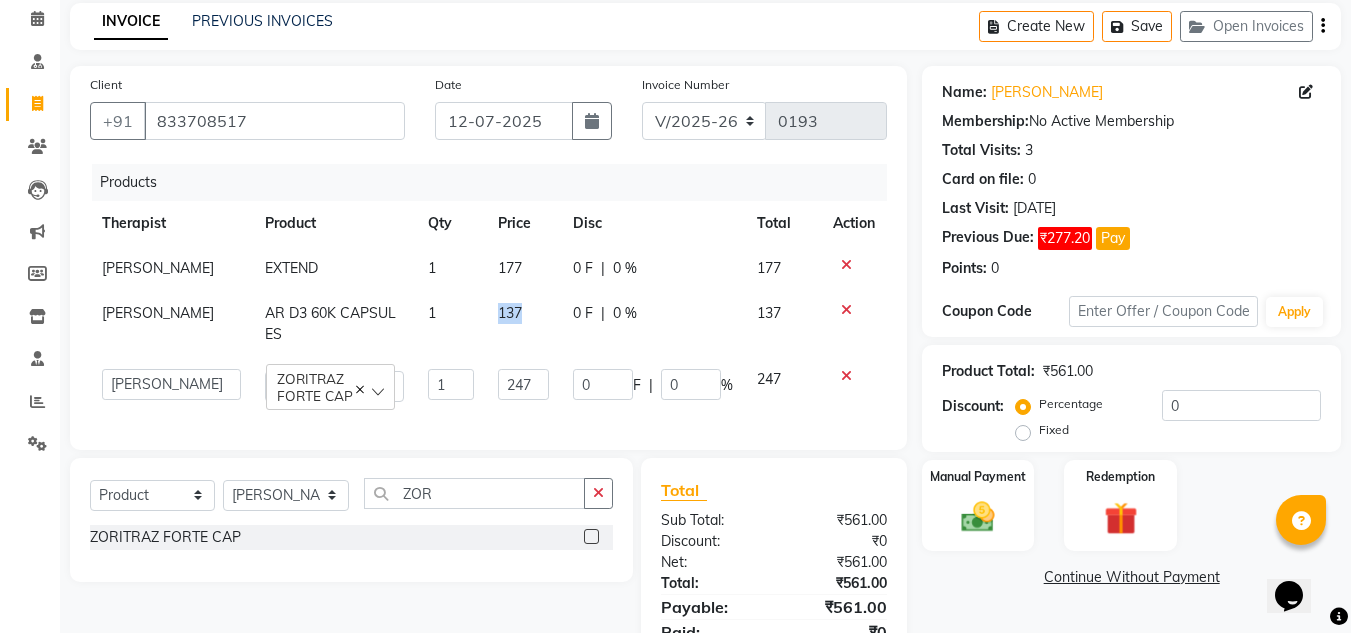 click on "137" 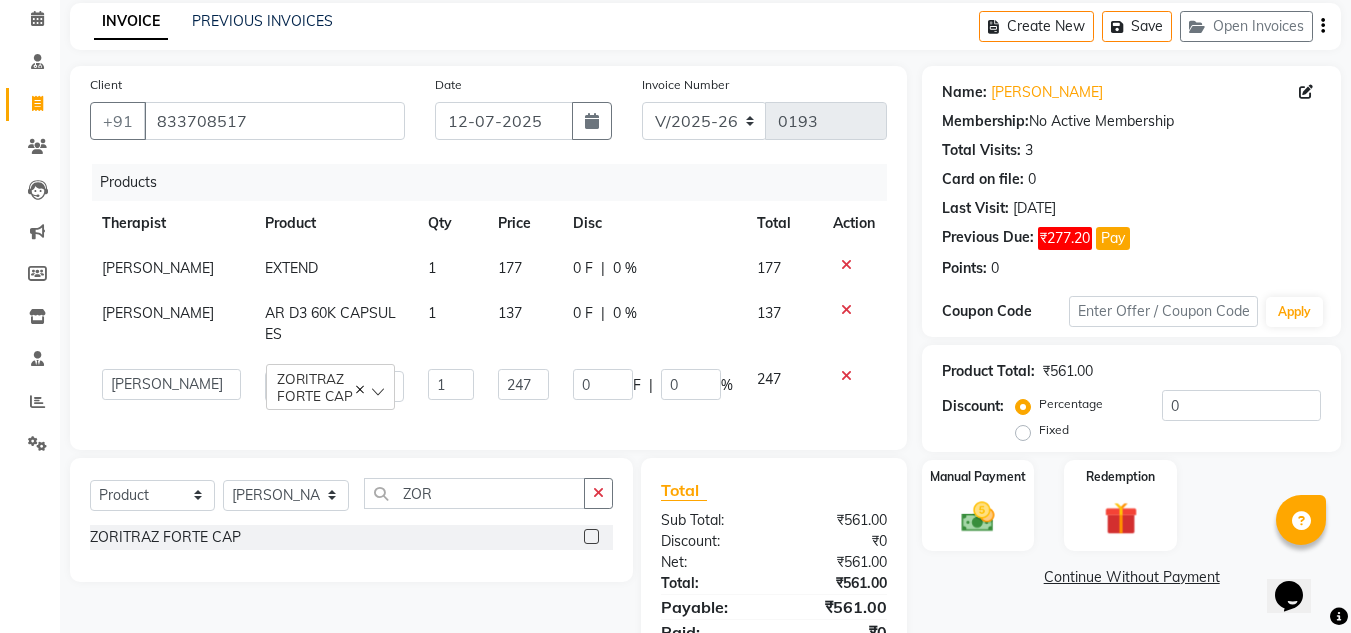 select on "50319" 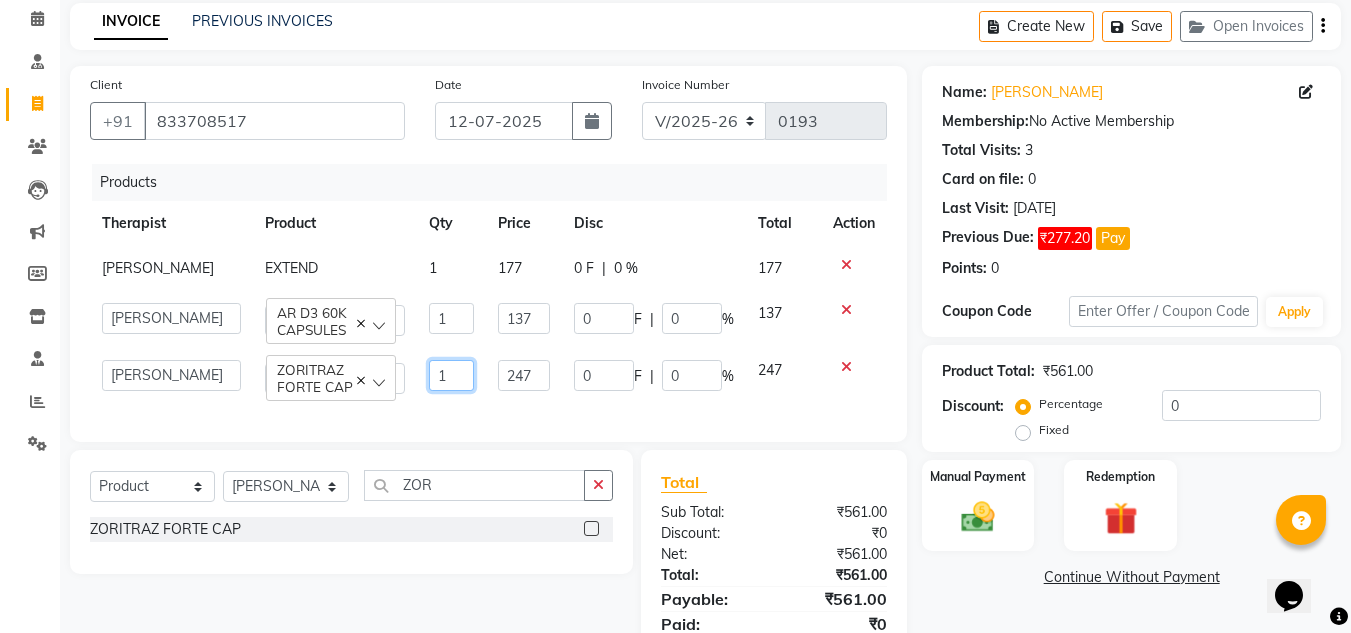 click on "1" 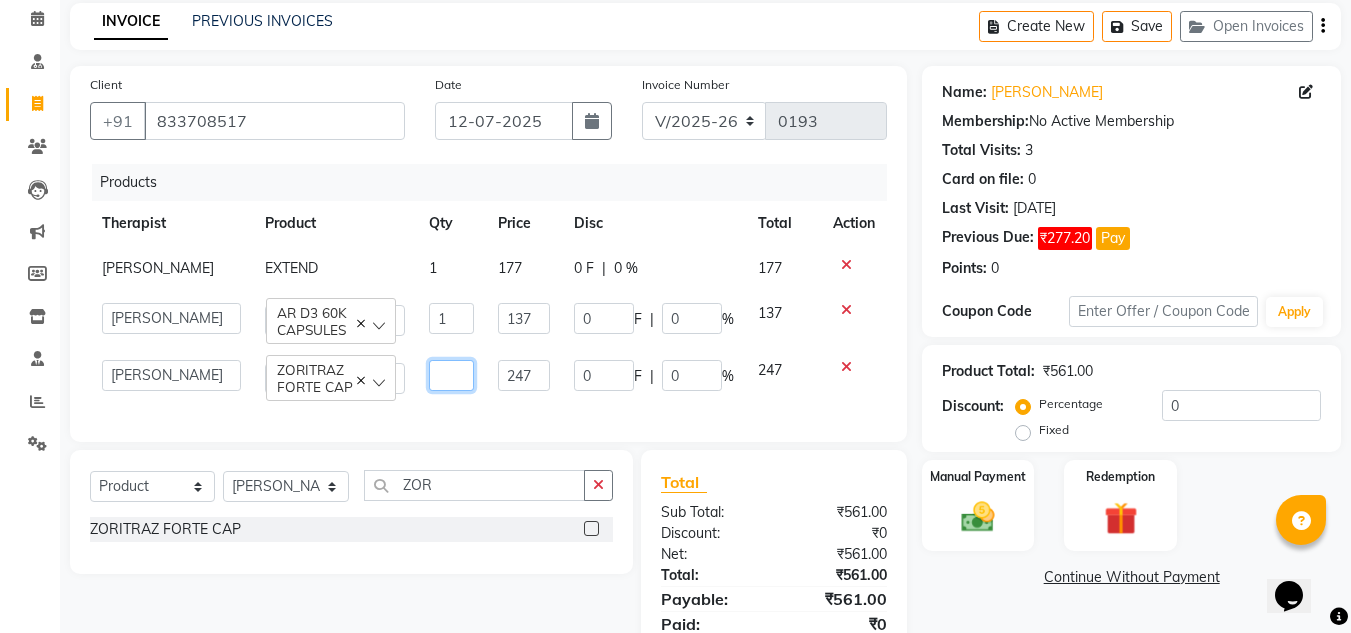 type on "2" 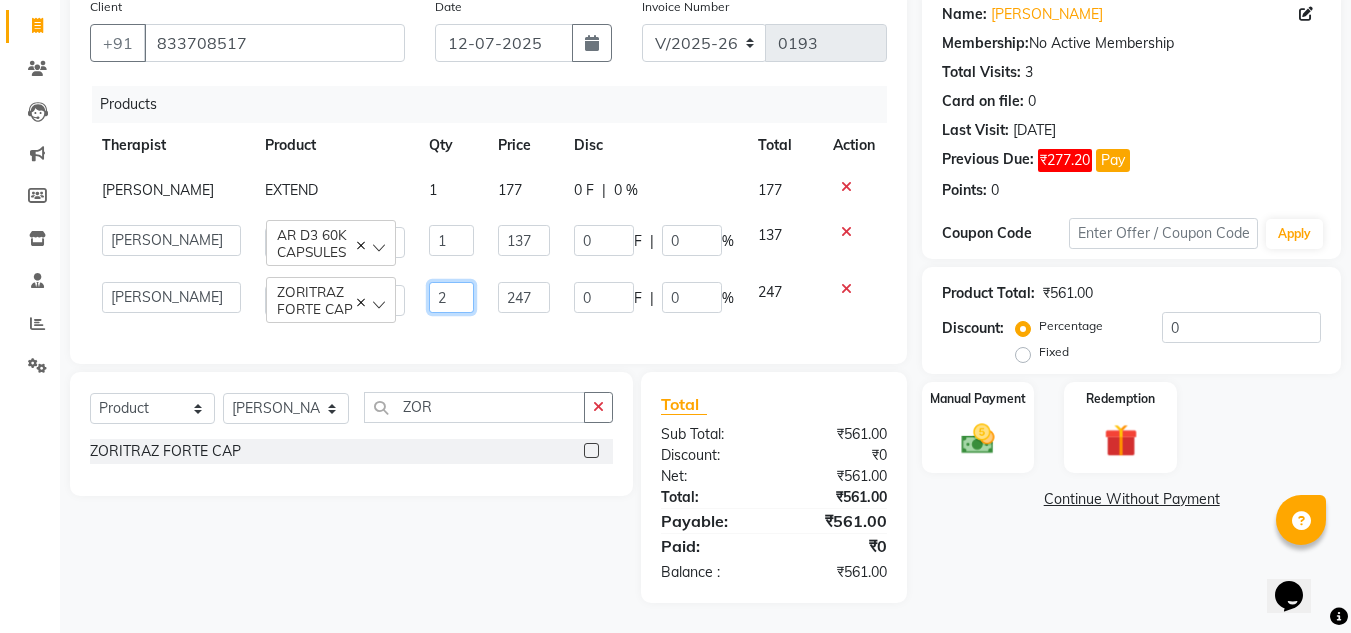 scroll, scrollTop: 198, scrollLeft: 0, axis: vertical 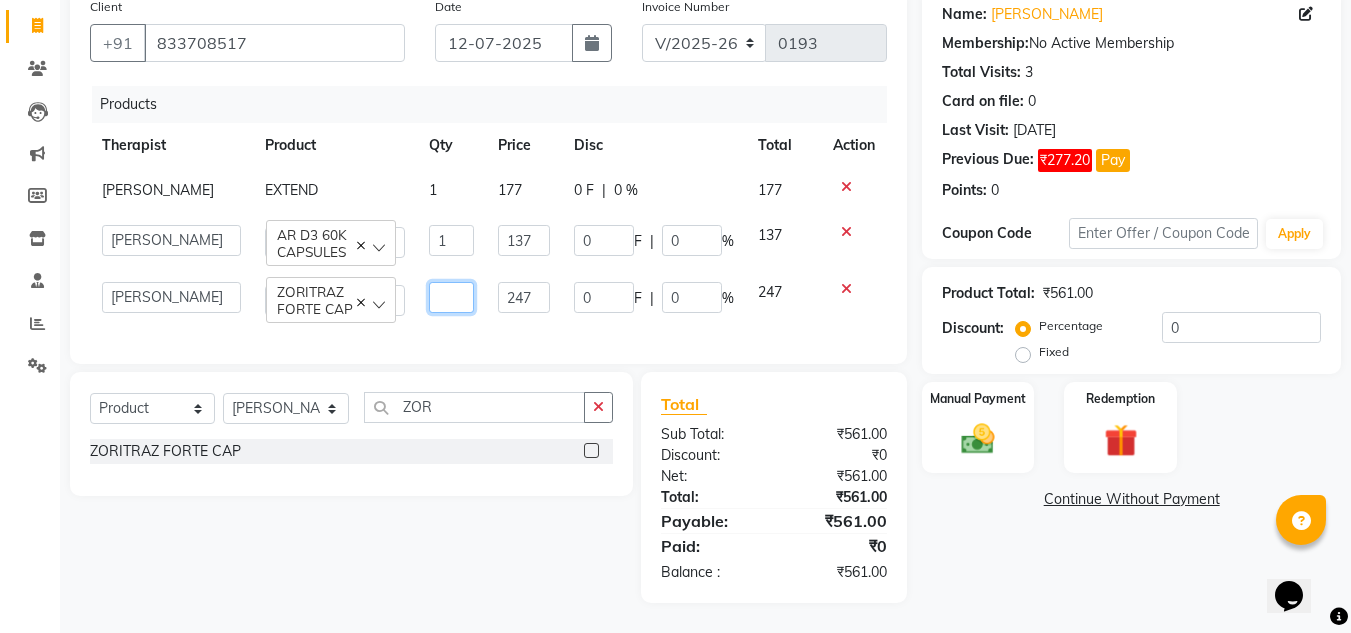 type on "1" 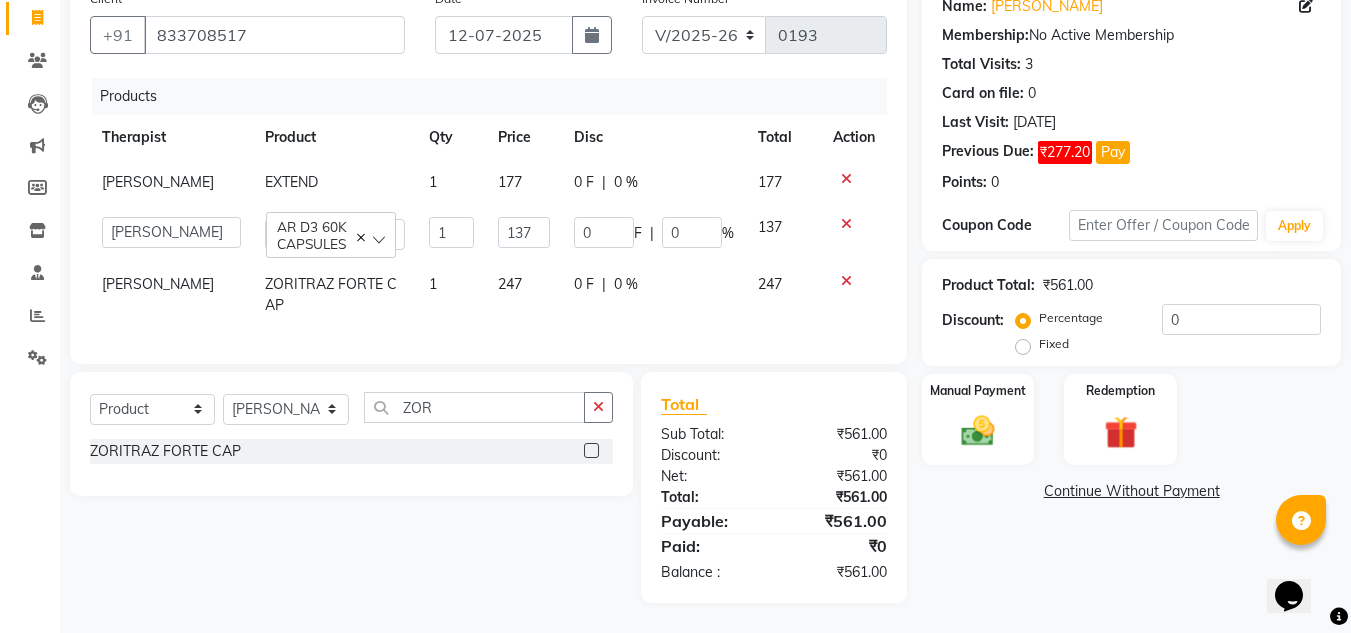 click on "Name: Sultana Begum Membership:  No Active Membership  Total Visits:  3 Card on file:  0 Last Visit:   07-05-2025 Previous Due:  ₹277.20 Pay Points:   0  Coupon Code Apply Product Total:  ₹561.00  Discount:  Percentage   Fixed  0 Manual Payment Redemption  Continue Without Payment" 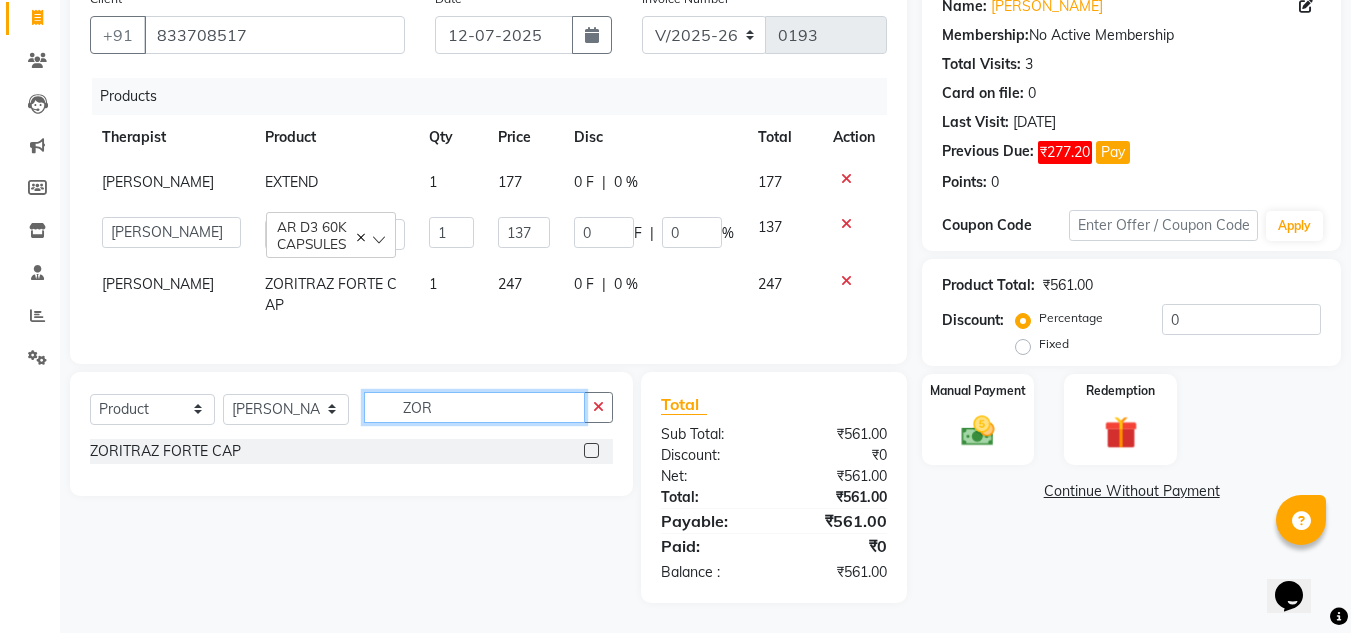 click on "ZOR" 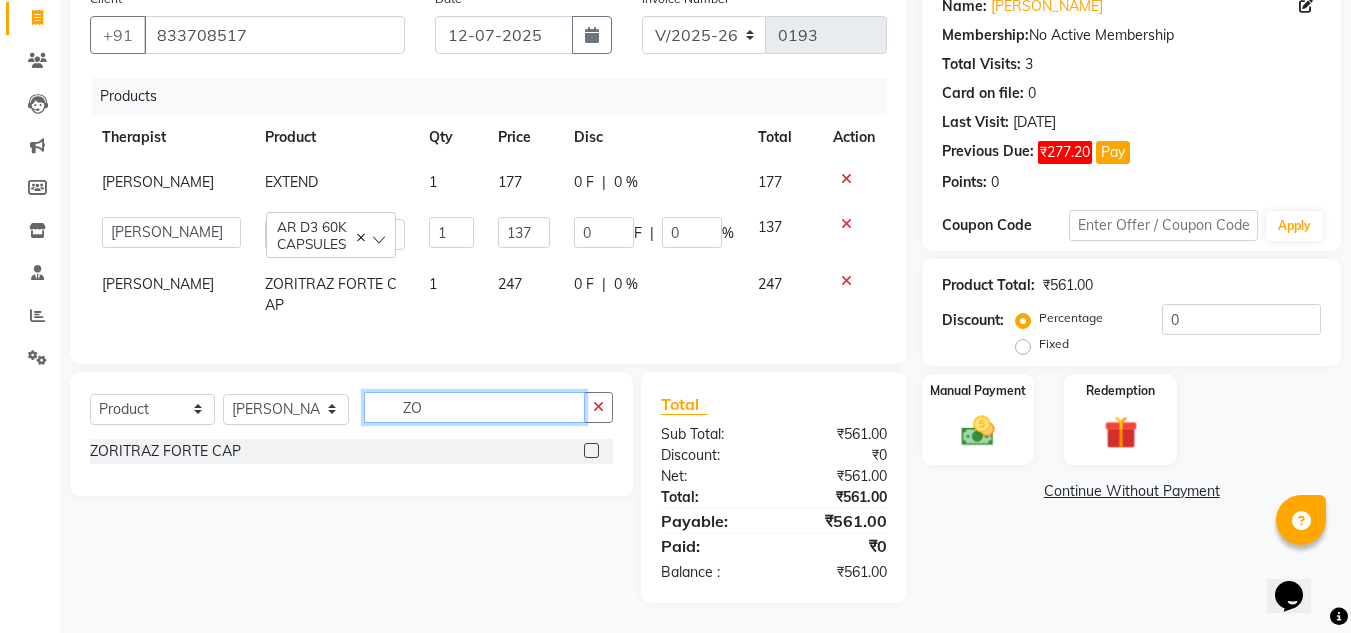 type on "Z" 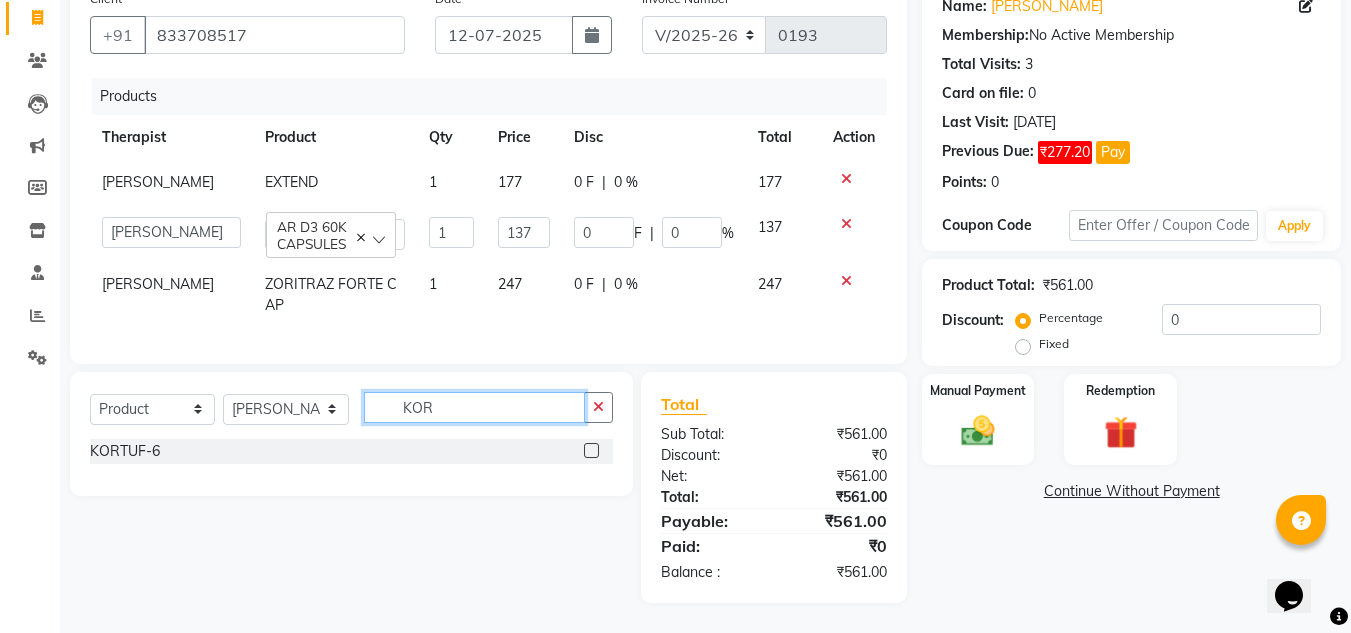 type on "KOR" 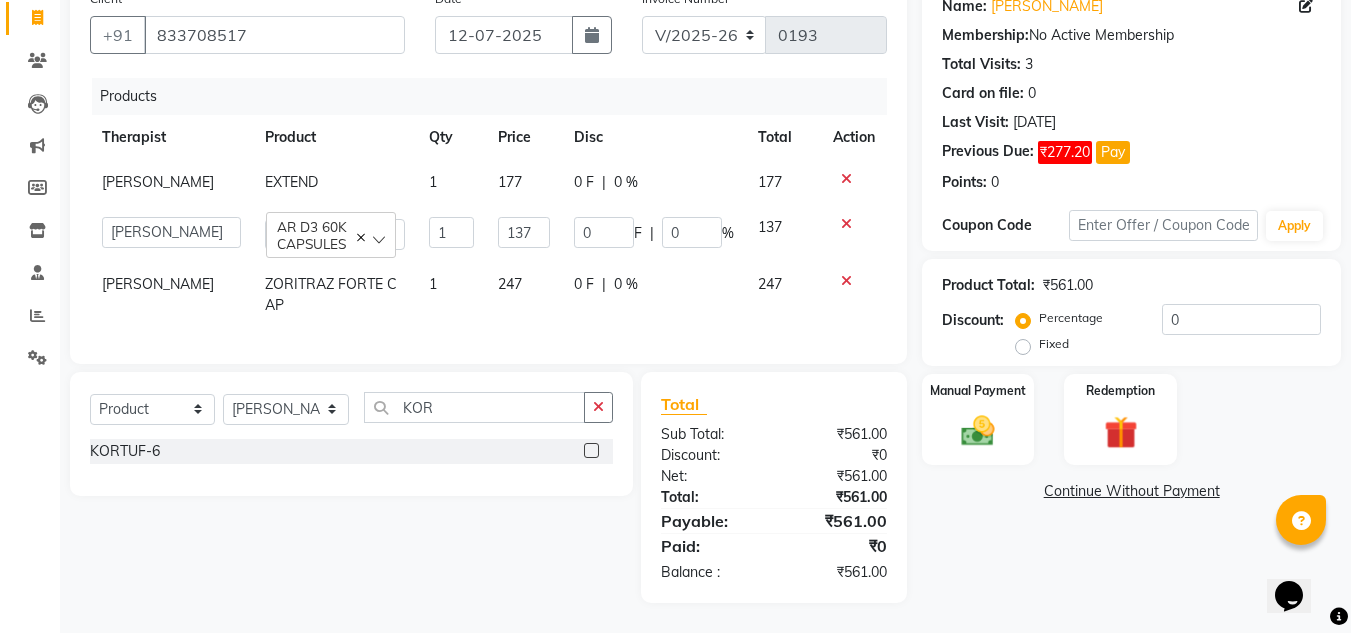 click 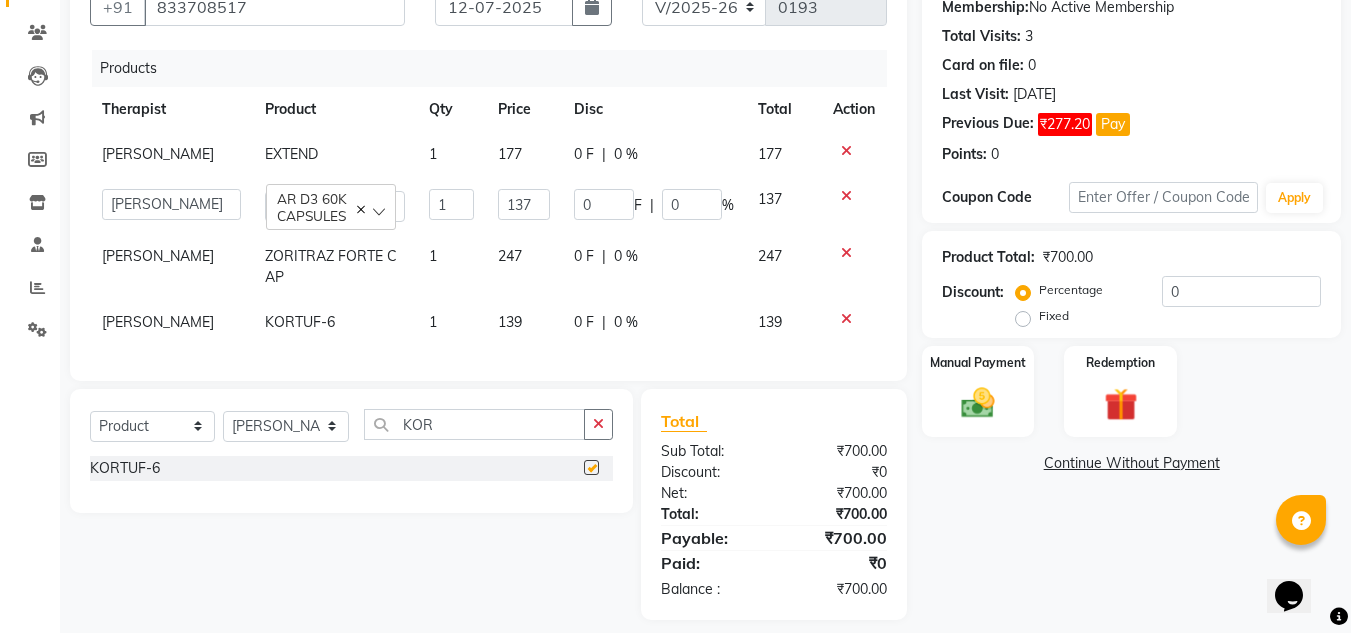 checkbox on "false" 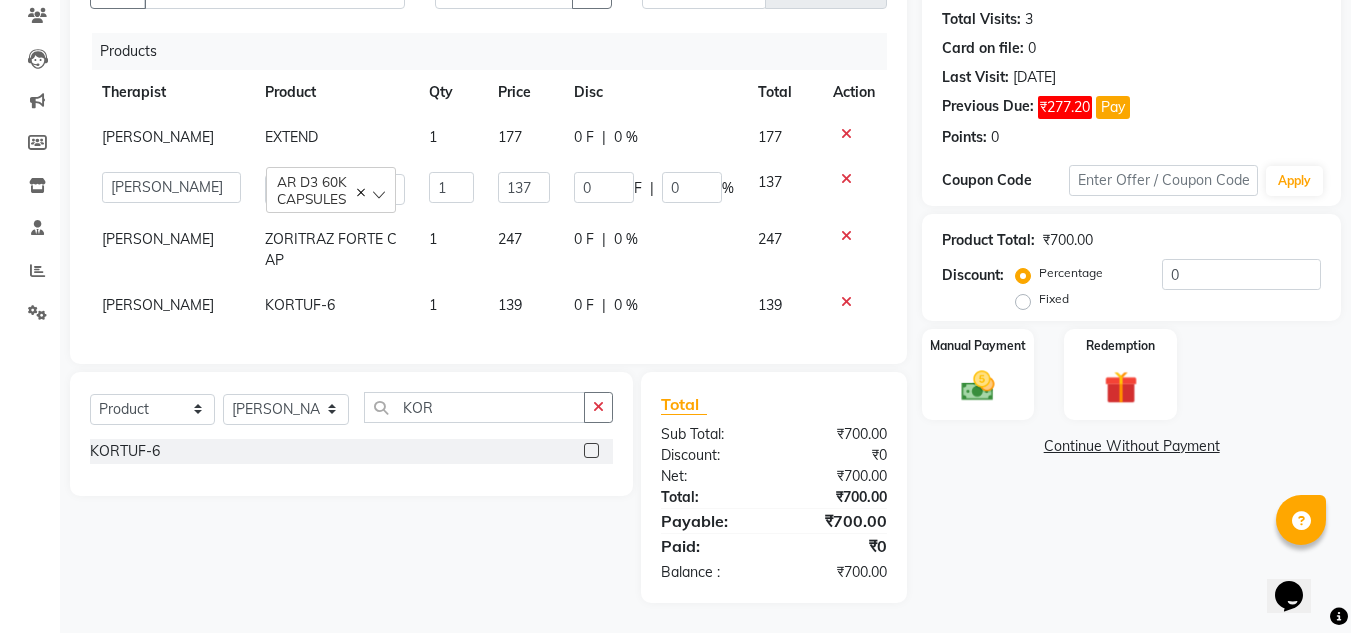 scroll, scrollTop: 272, scrollLeft: 0, axis: vertical 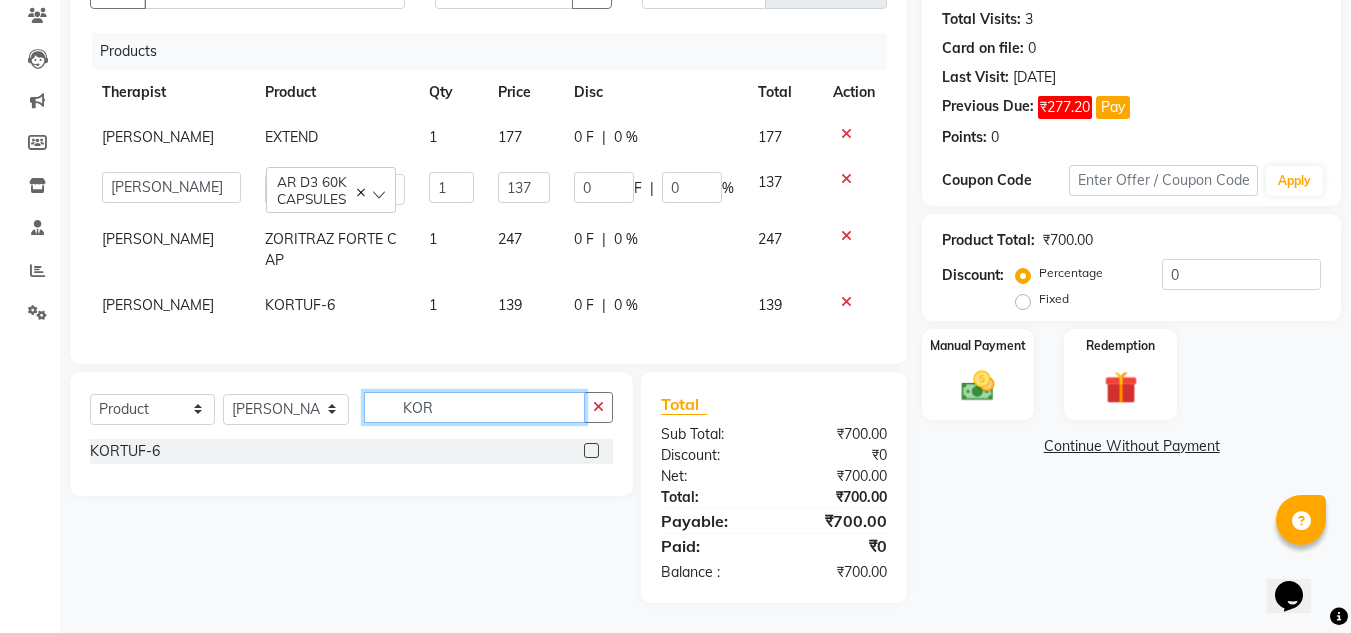 click on "KOR" 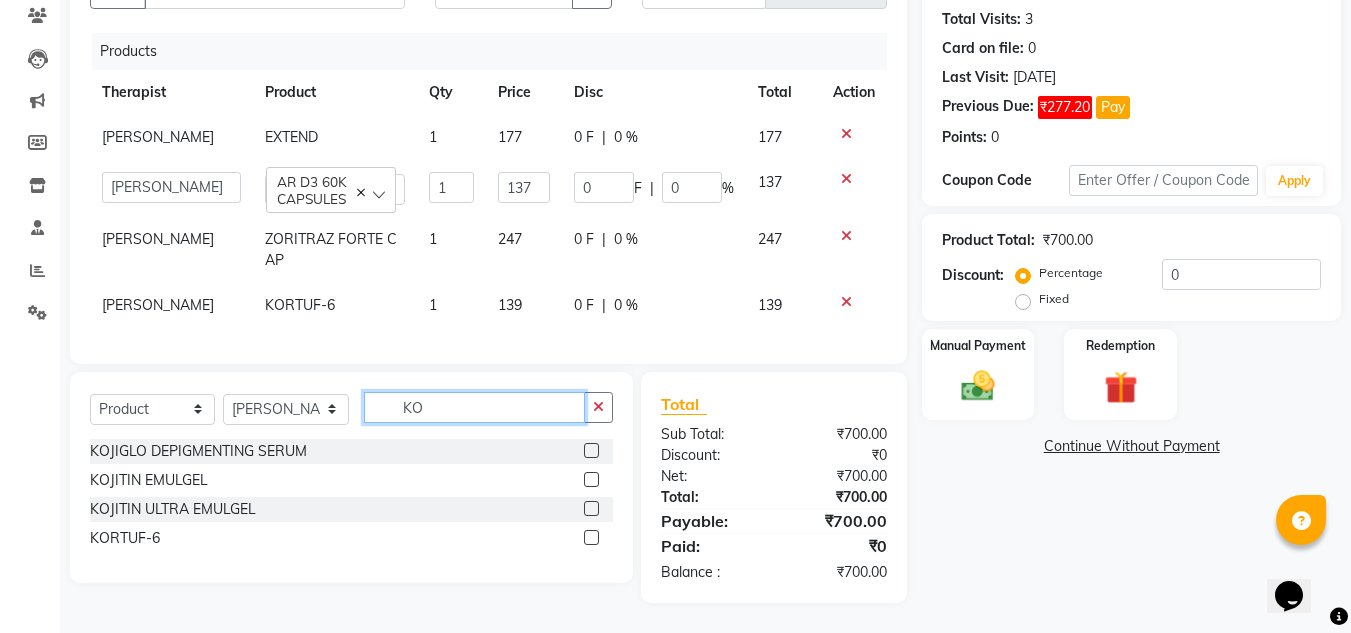 type on "K" 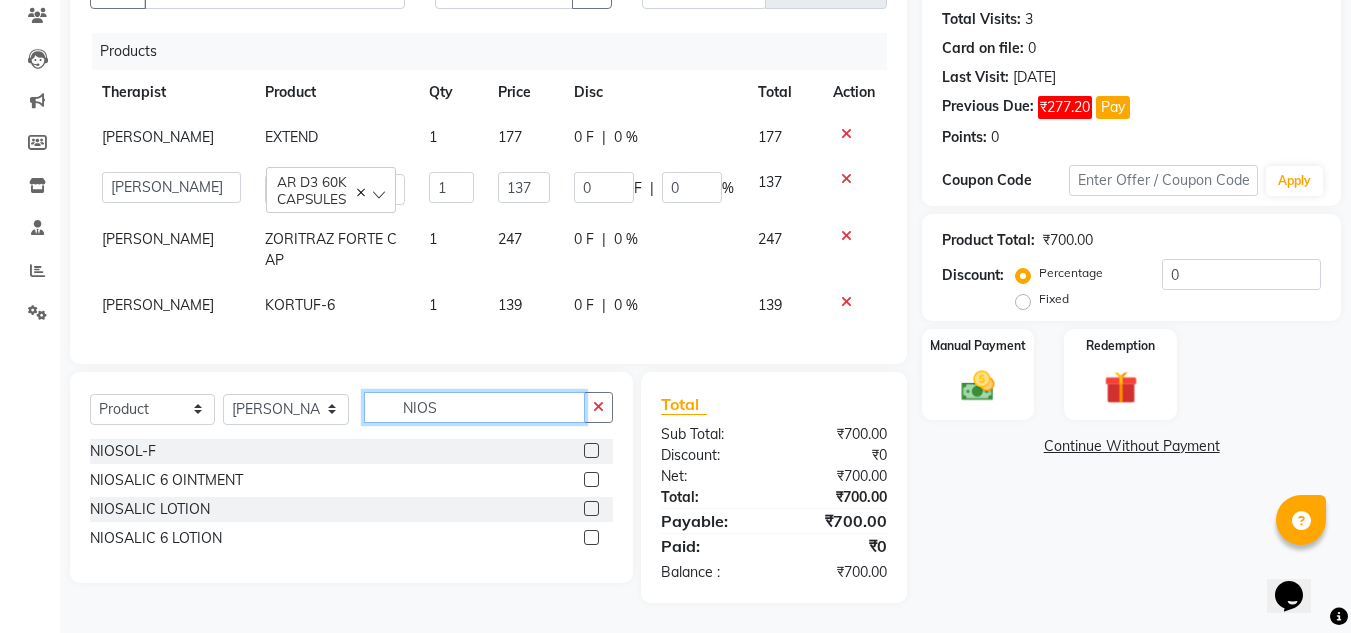 type on "NIOS" 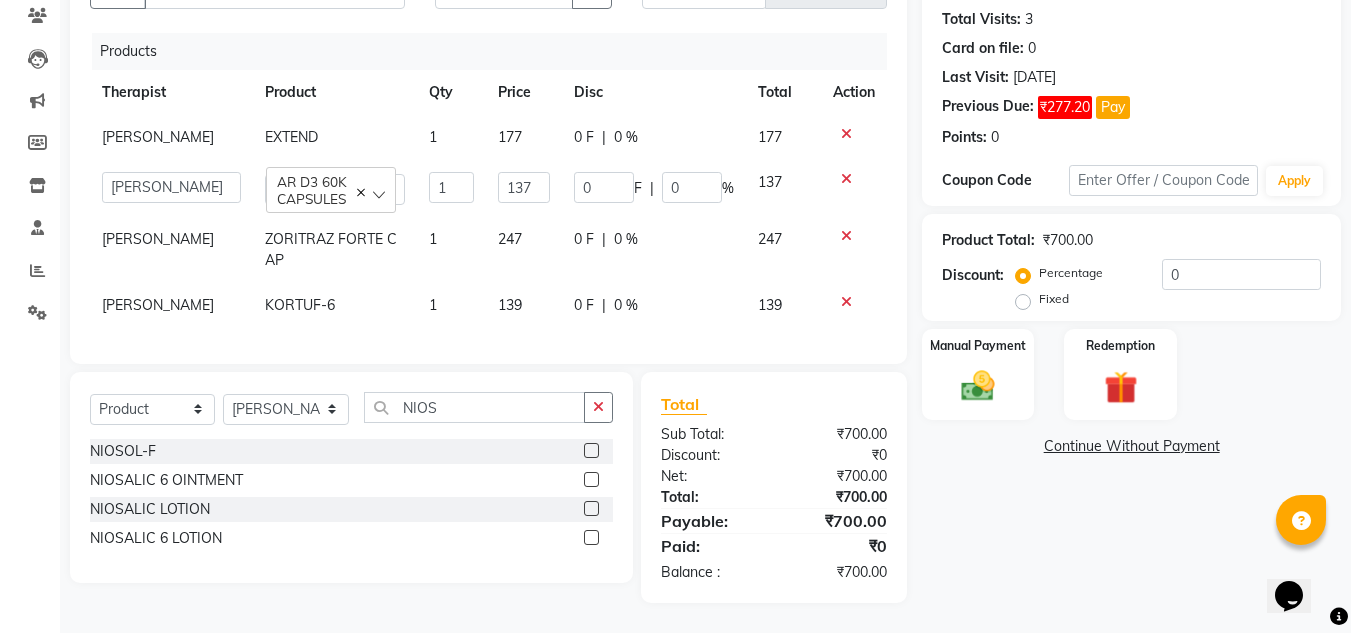 click 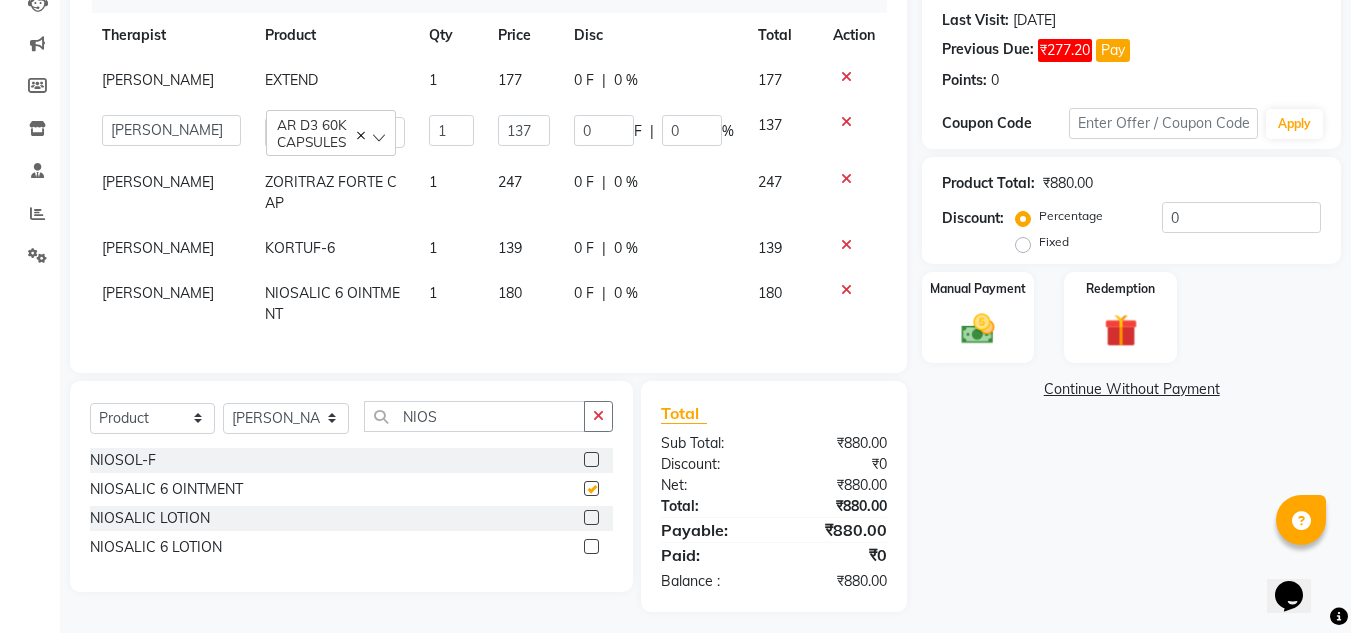 checkbox on "false" 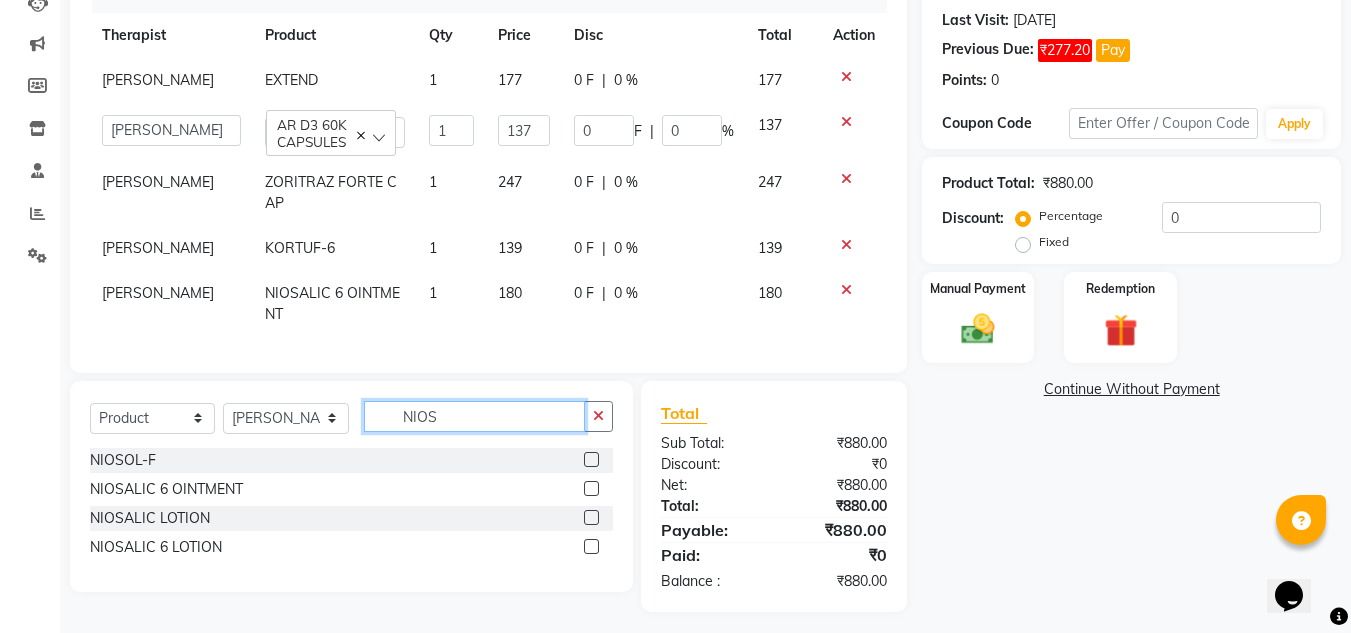 click on "NIOS" 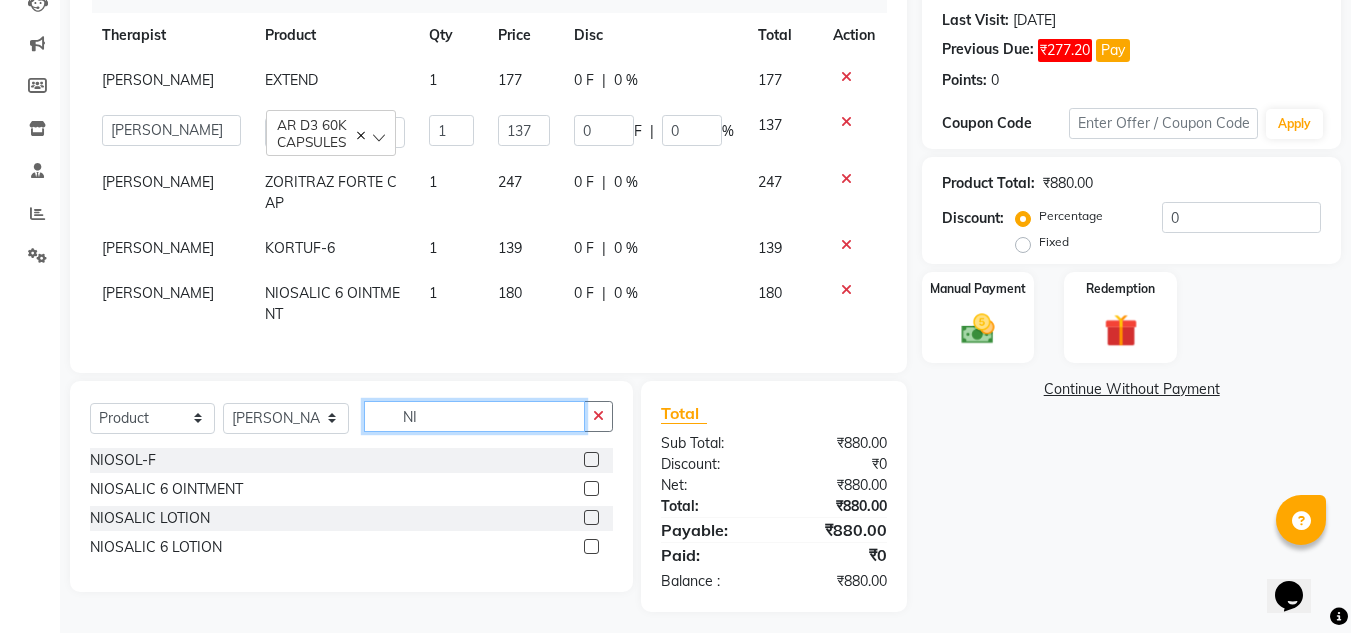 type on "N" 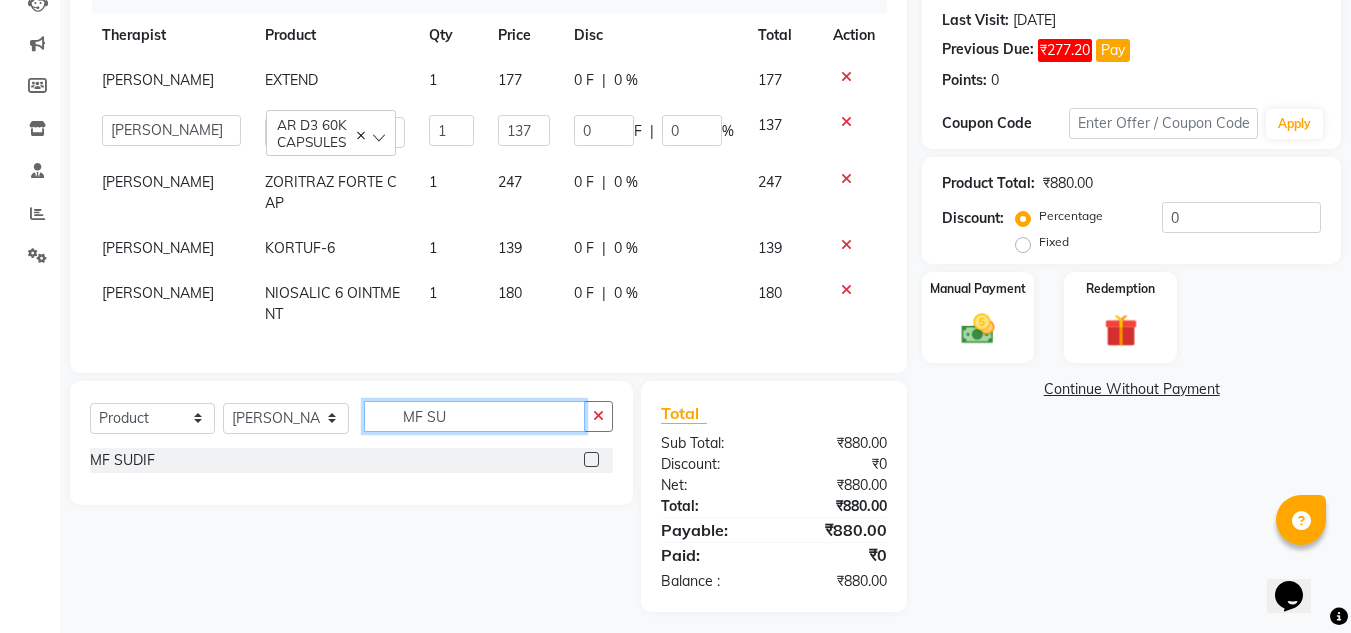type on "MF SU" 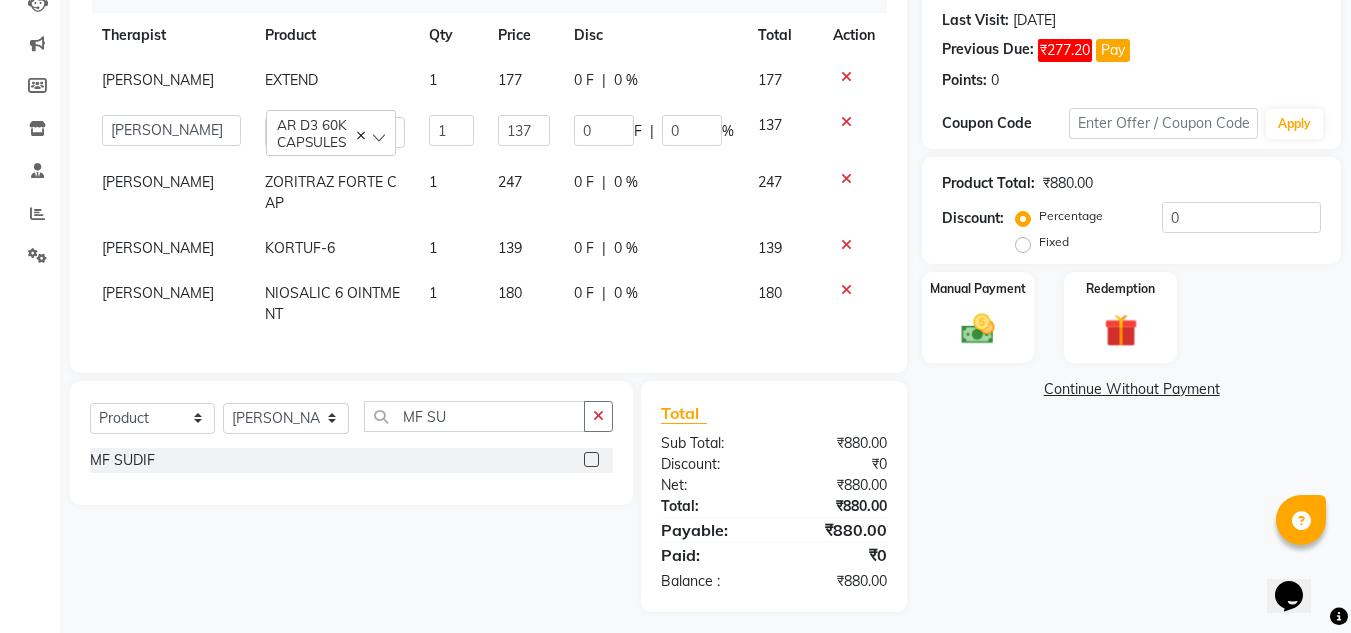 click 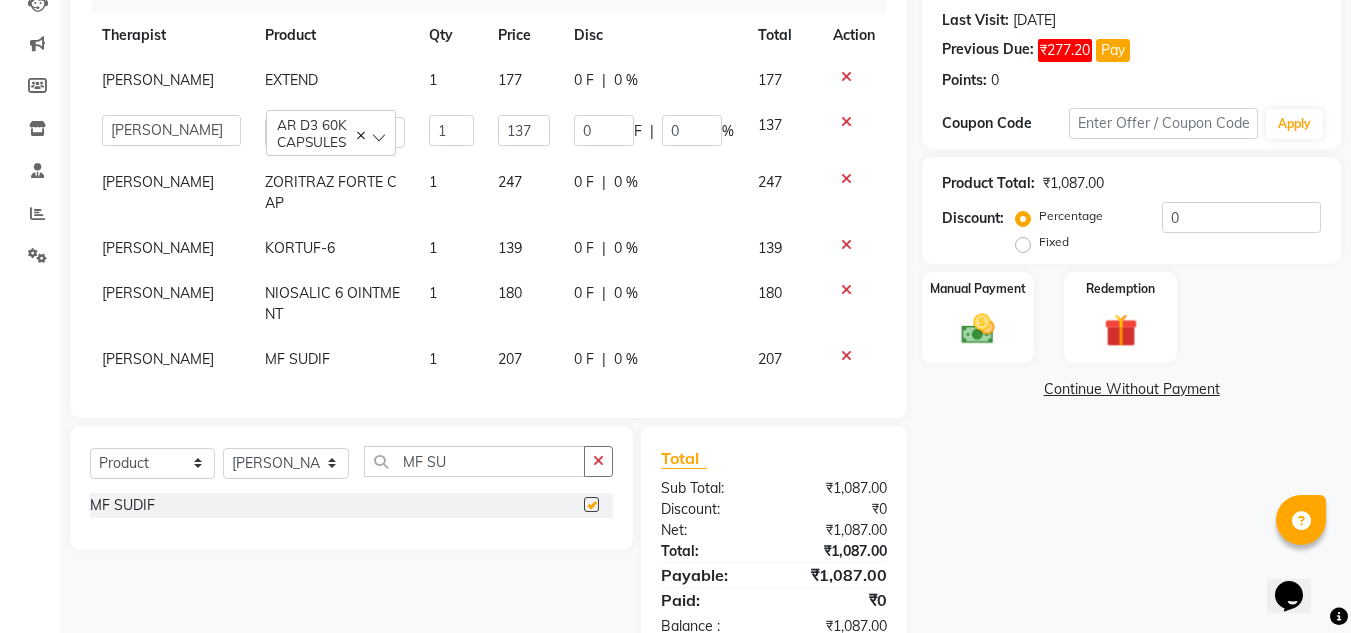 checkbox on "false" 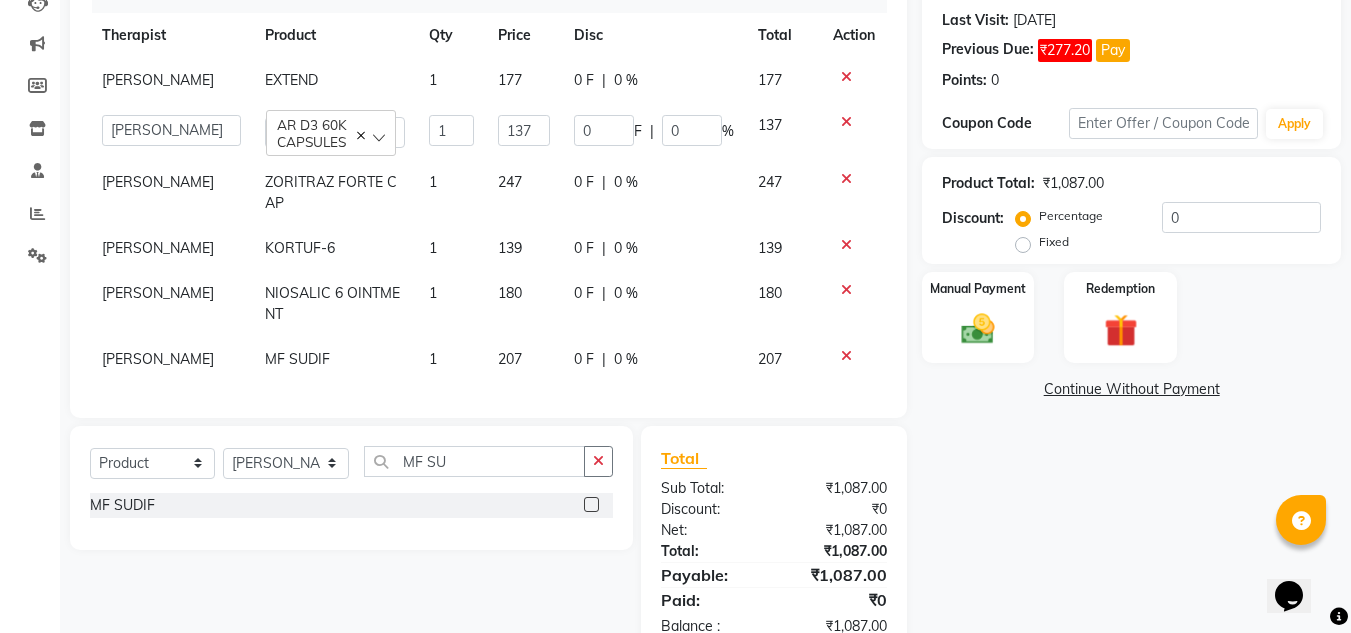 click on "Select  Service  Product  Membership  Package Voucher Prepaid Gift Card  Select Therapist DR AFTAB ALAM DR ARSHAD NADIM DR ROSHNI JAISWAL DR SANCHITA GHOSH DR SHAHBAAZ ADIL KHAN HEALTHCARE SCAN DIAGNOSTIC SANDHYA GUPTA SURANJANA CHAKRABORTY SUSANA CLAIR TIMMS MF SU" 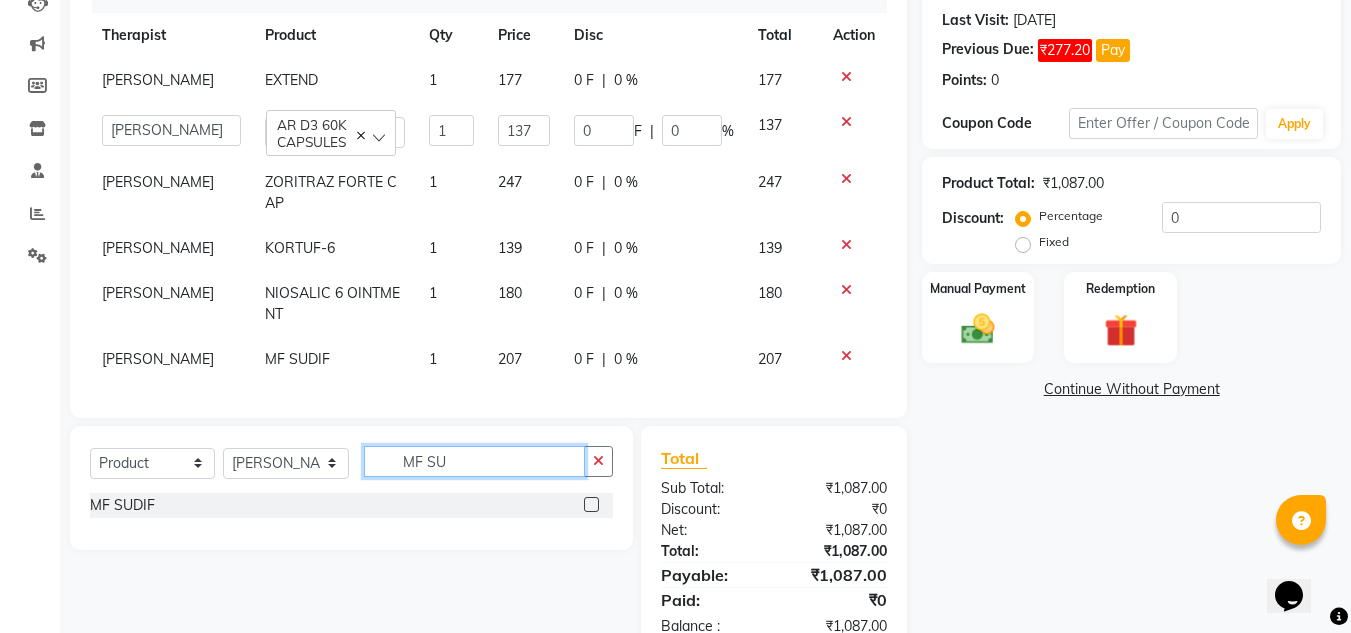 click on "MF SU" 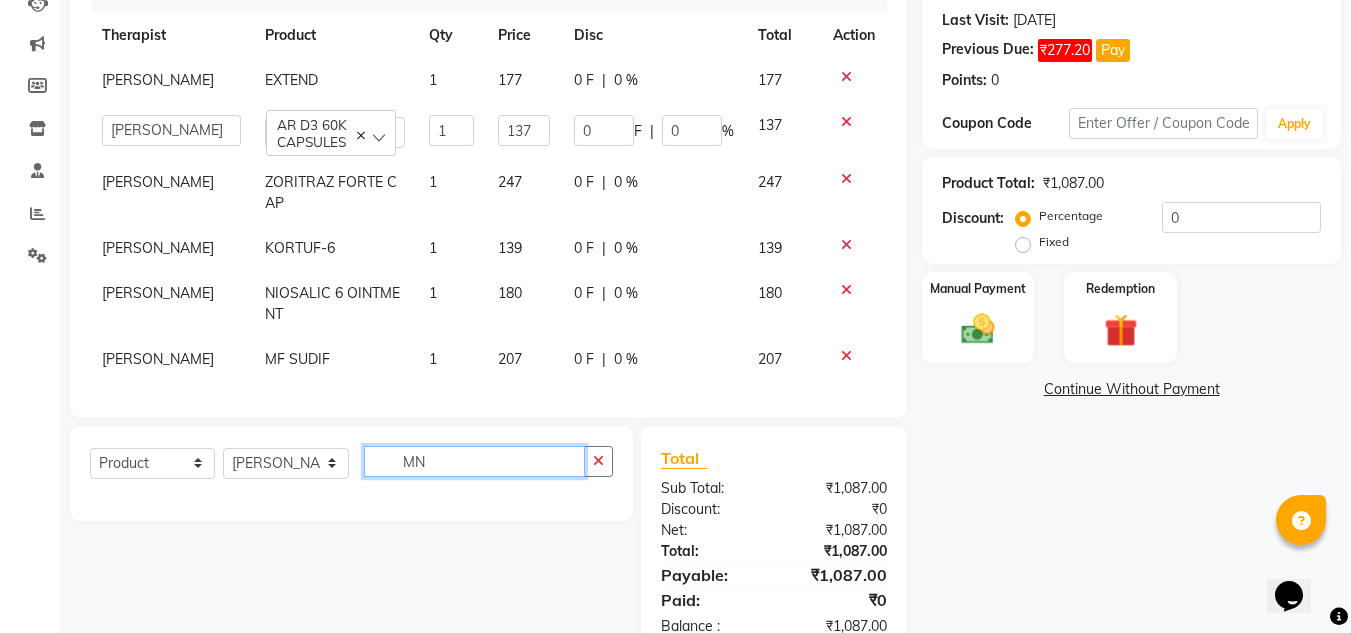 type on "M" 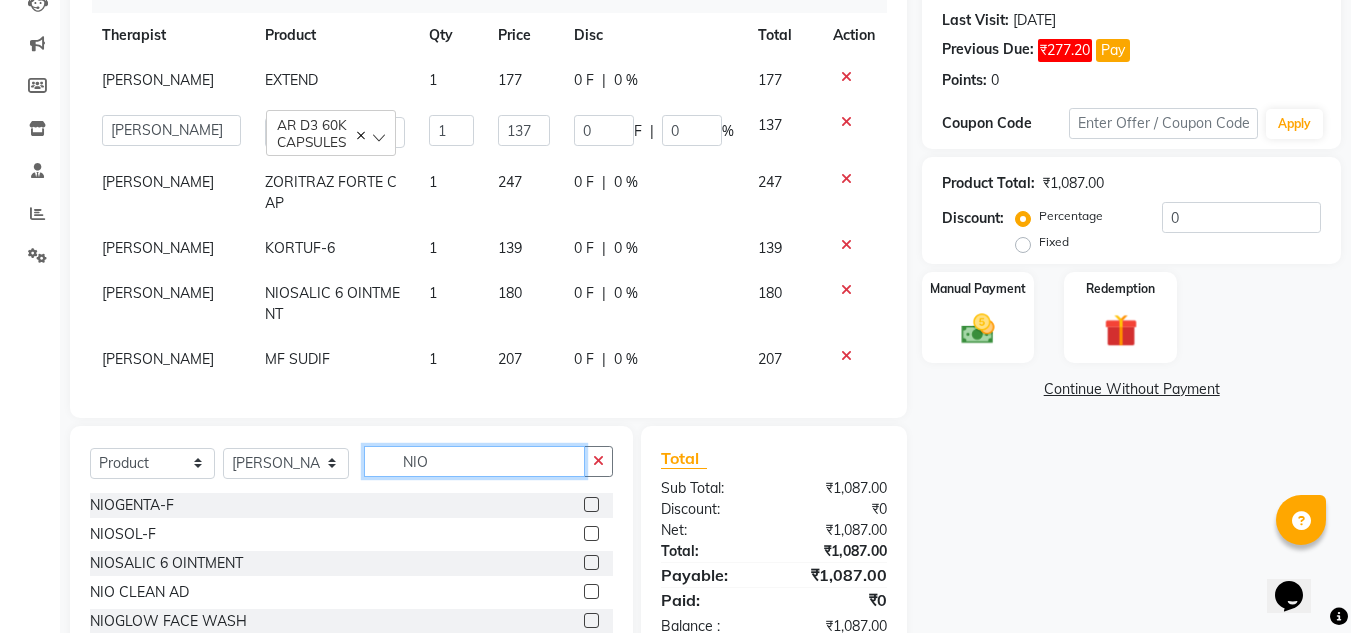 type on "NIO" 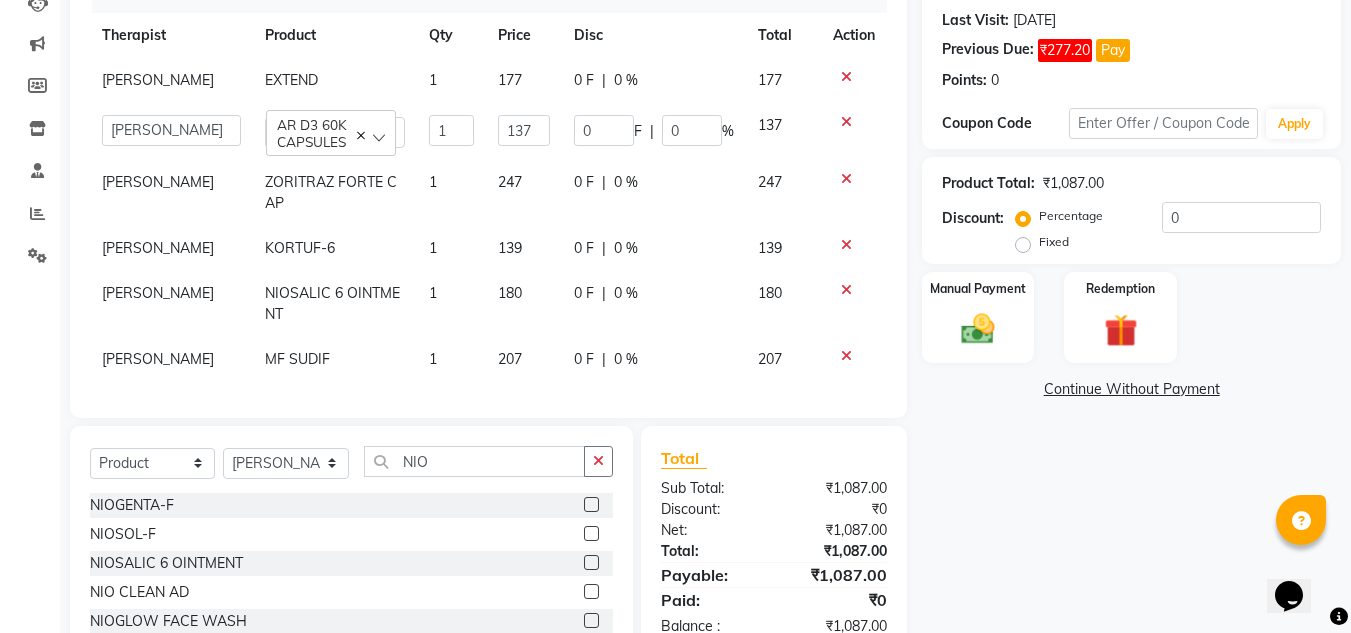 click 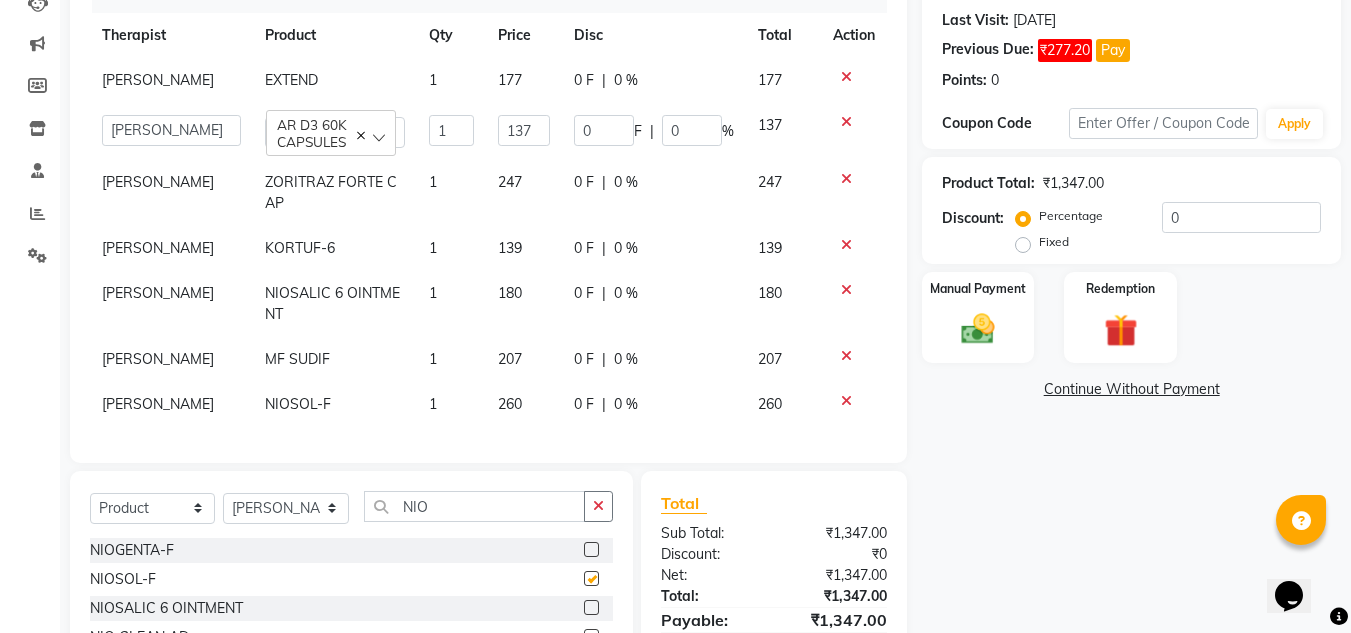 checkbox on "false" 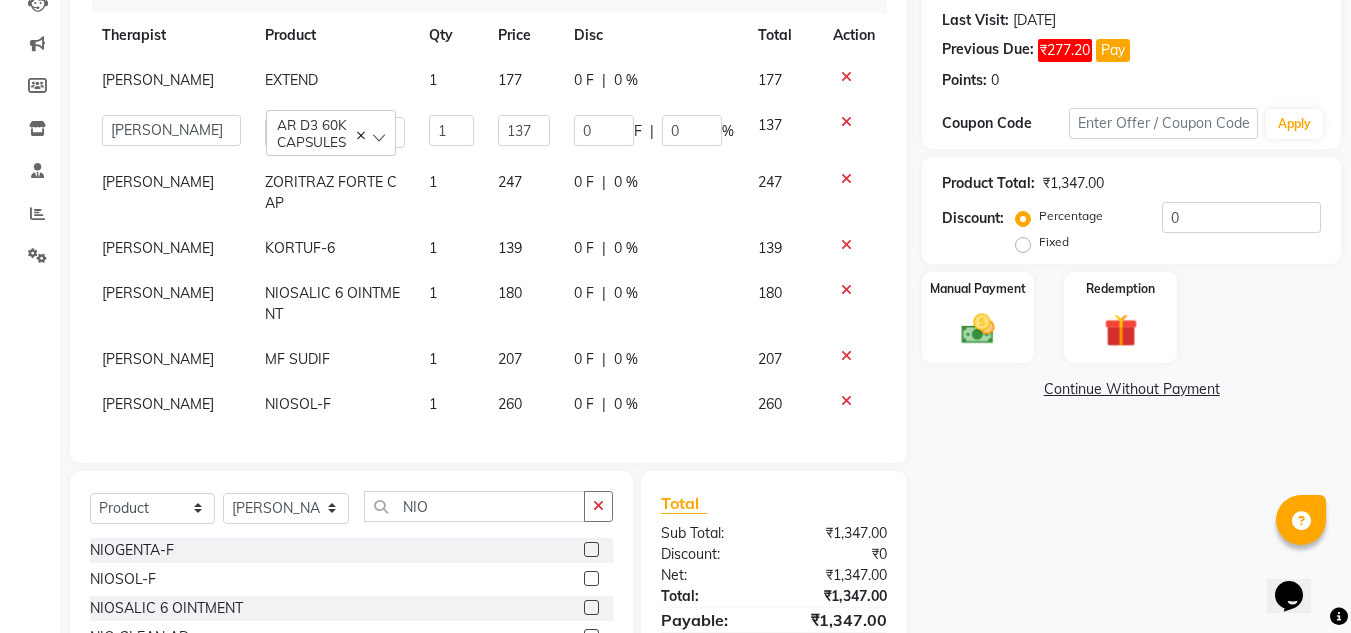 click on "Select  Service  Product  Membership  Package Voucher Prepaid Gift Card  Select Therapist DR AFTAB ALAM DR ARSHAD NADIM DR ROSHNI JAISWAL DR SANCHITA GHOSH DR SHAHBAAZ ADIL KHAN HEALTHCARE SCAN DIAGNOSTIC SANDHYA GUPTA SURANJANA CHAKRABORTY SUSANA CLAIR TIMMS NIO" 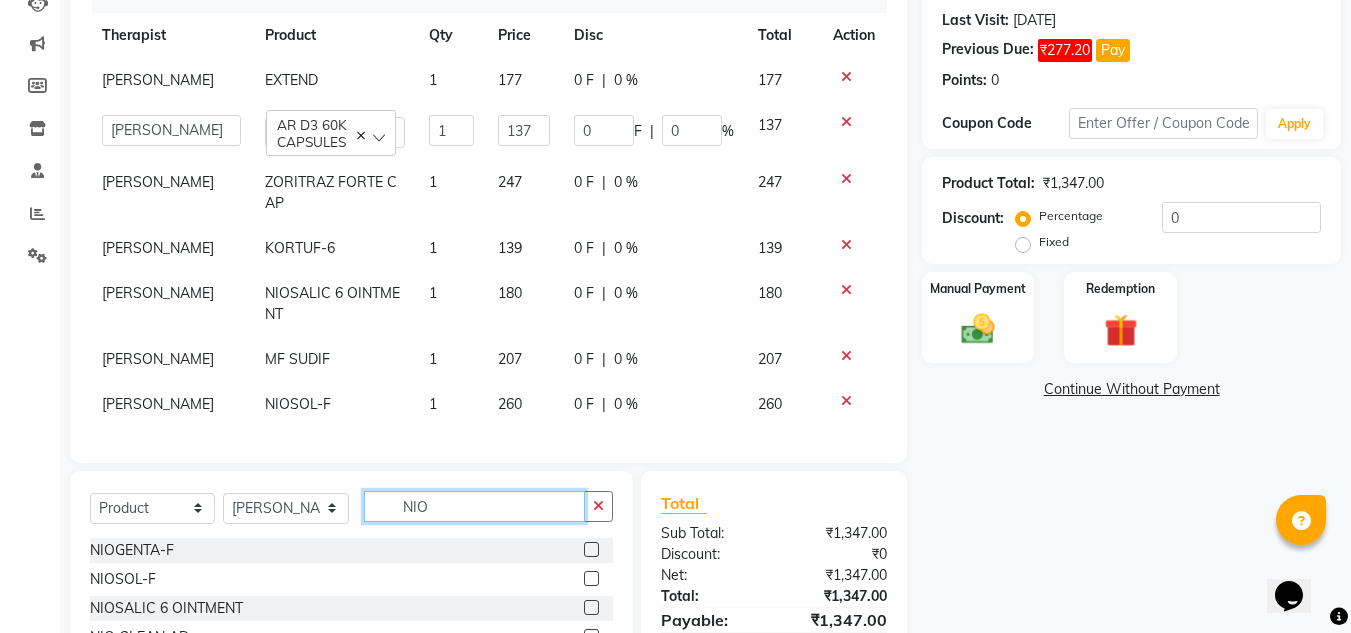 click on "NIO" 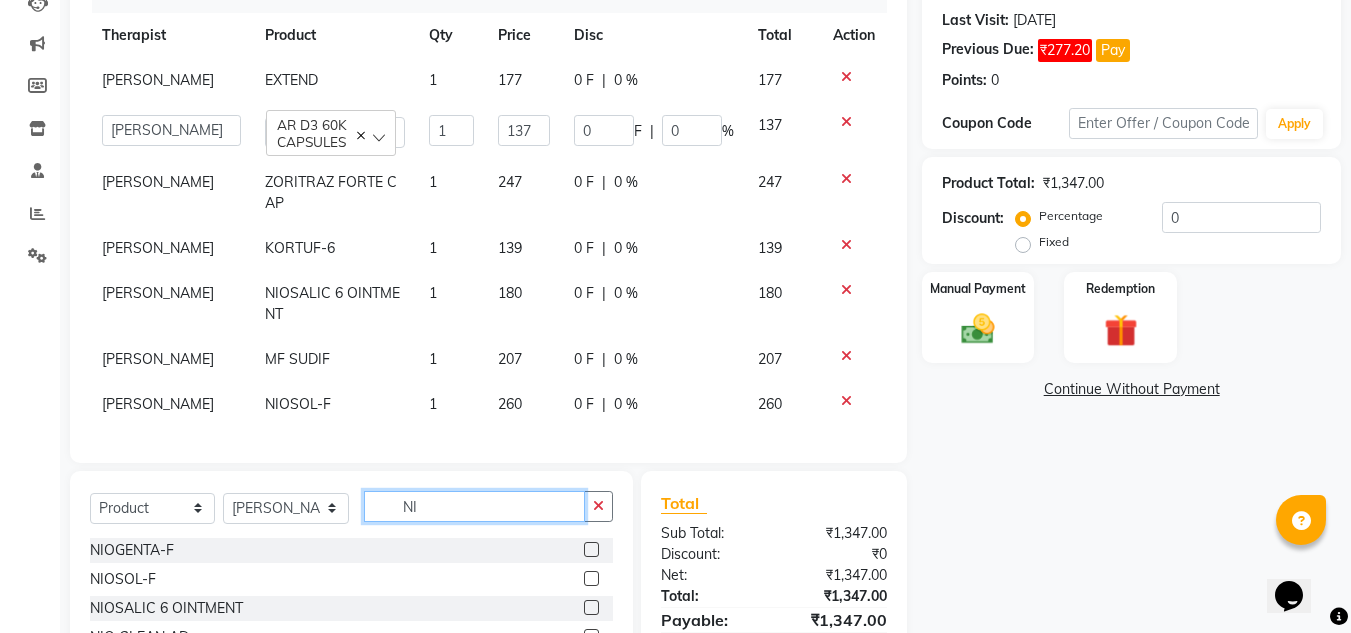 type on "N" 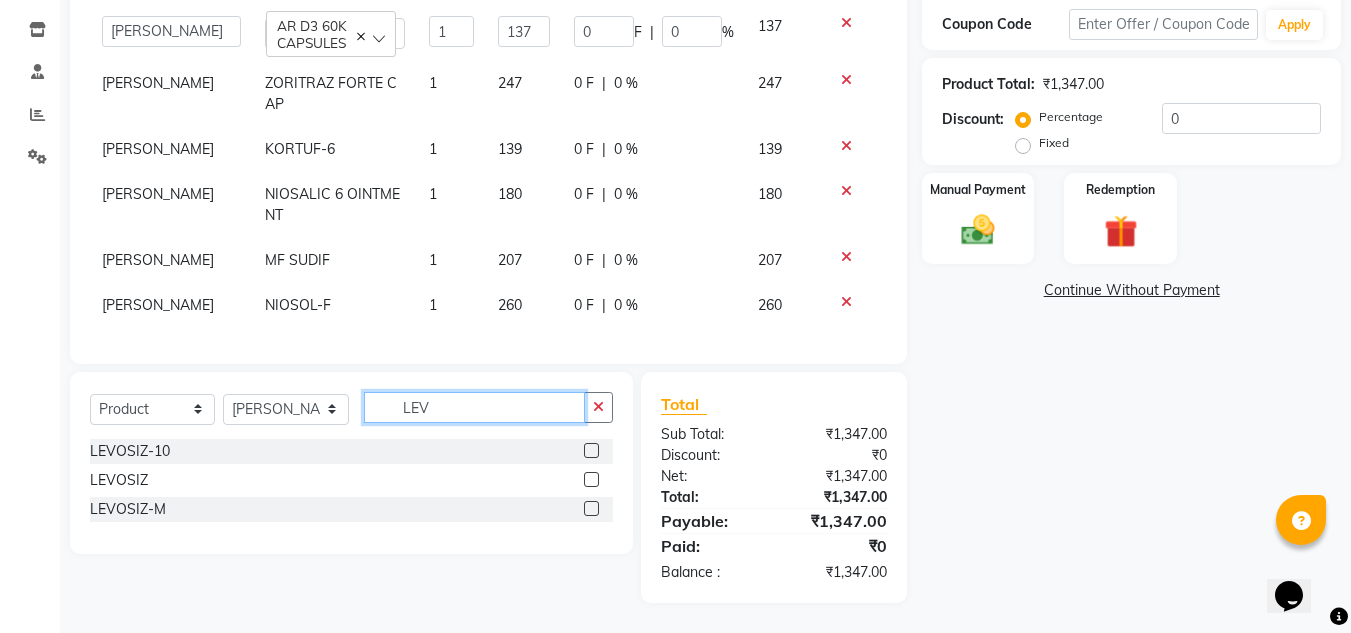 scroll, scrollTop: 404, scrollLeft: 0, axis: vertical 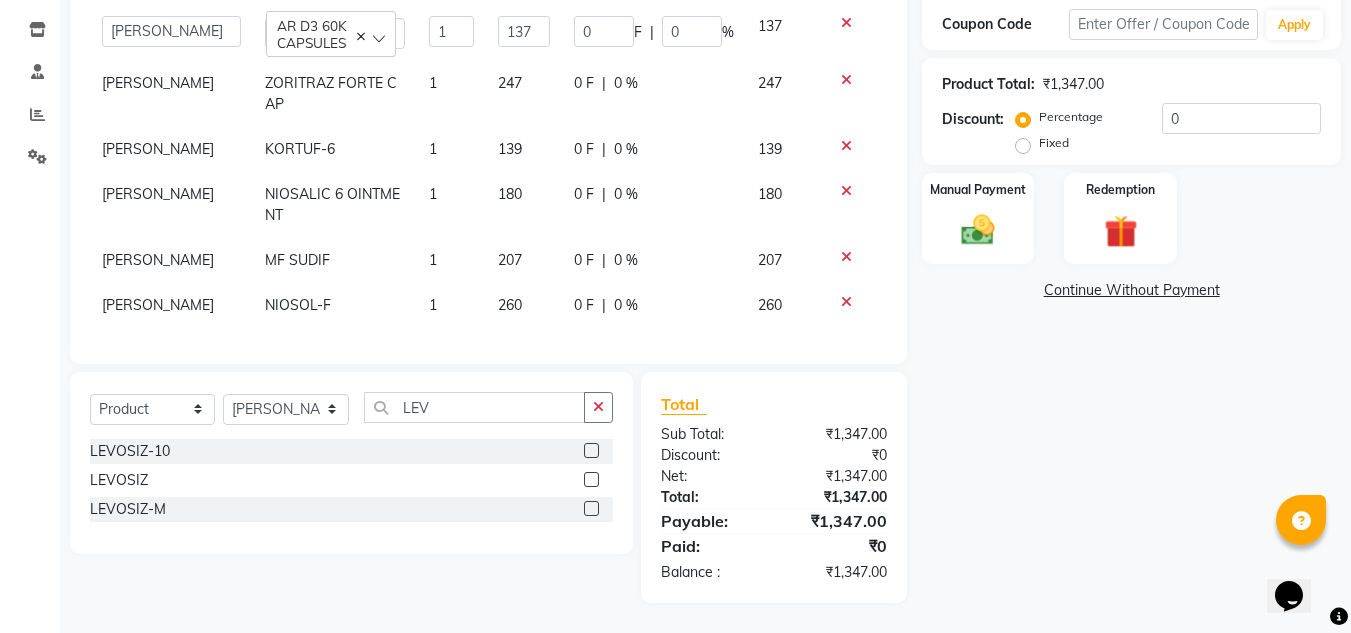 click 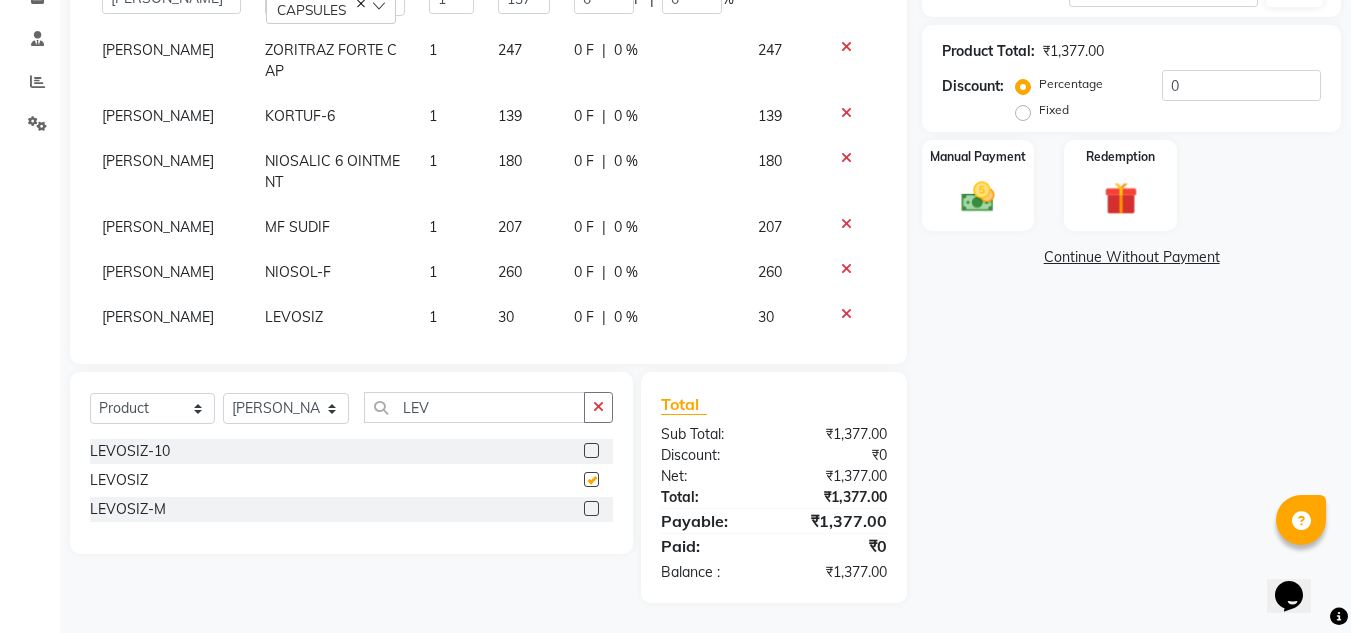 checkbox on "false" 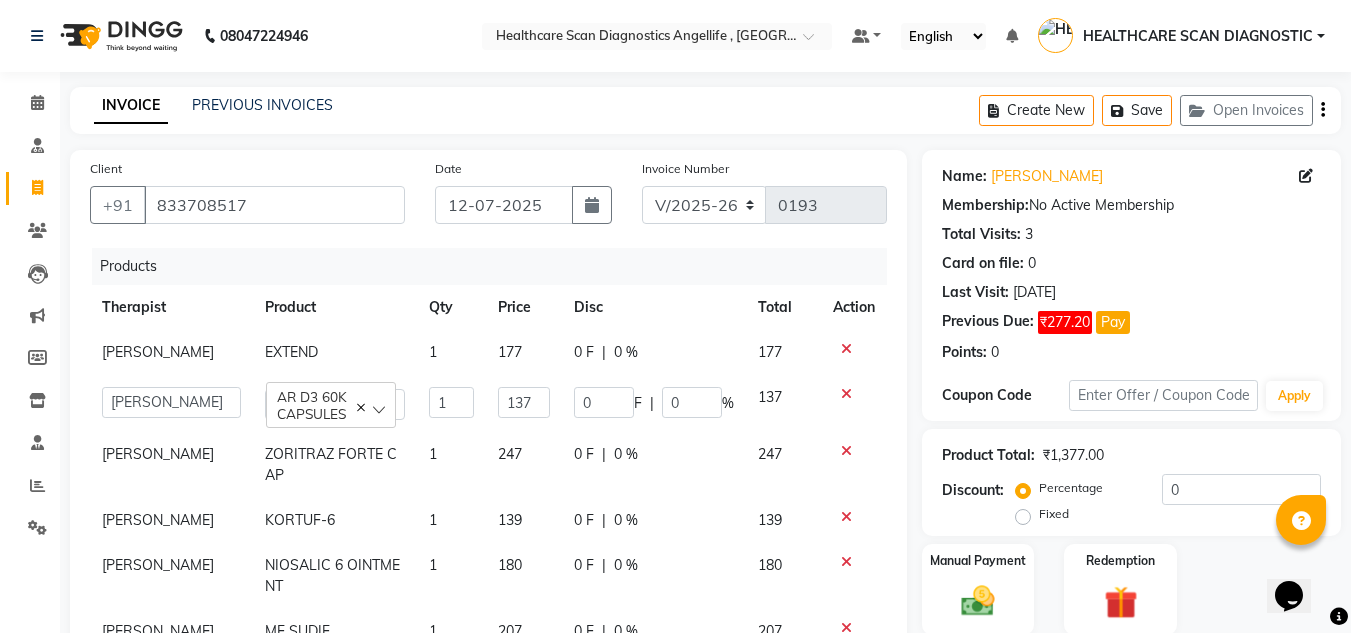 scroll, scrollTop: 404, scrollLeft: 0, axis: vertical 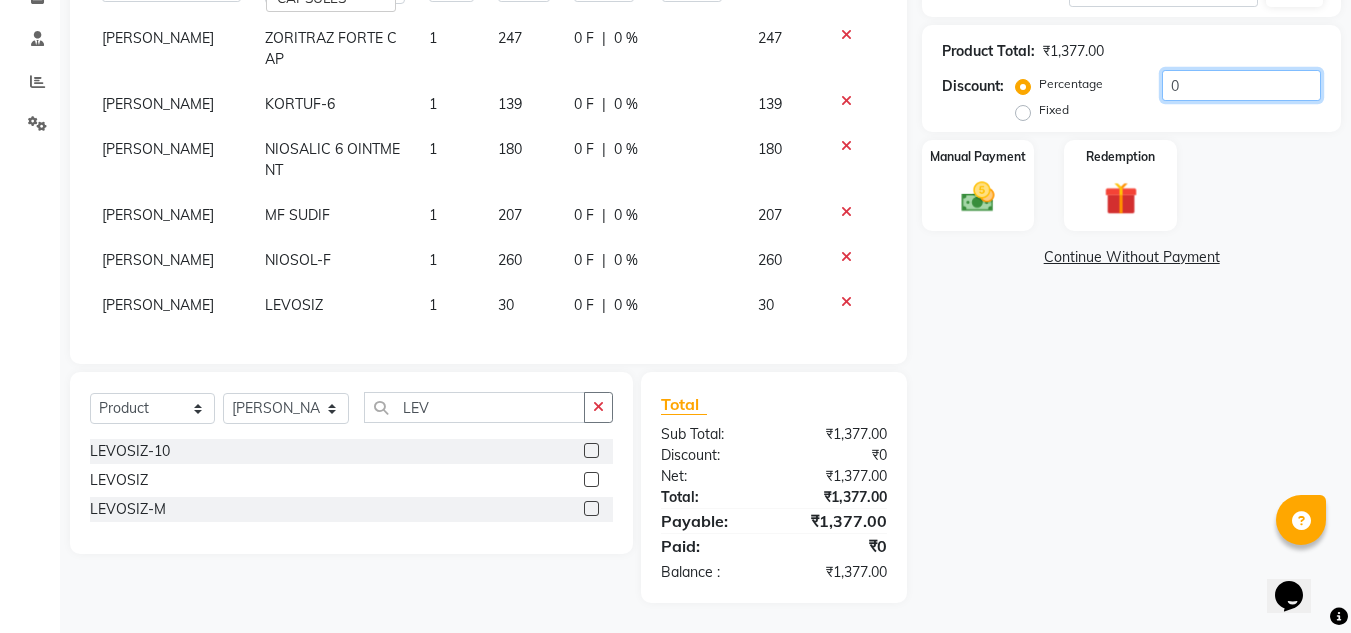 click on "0" 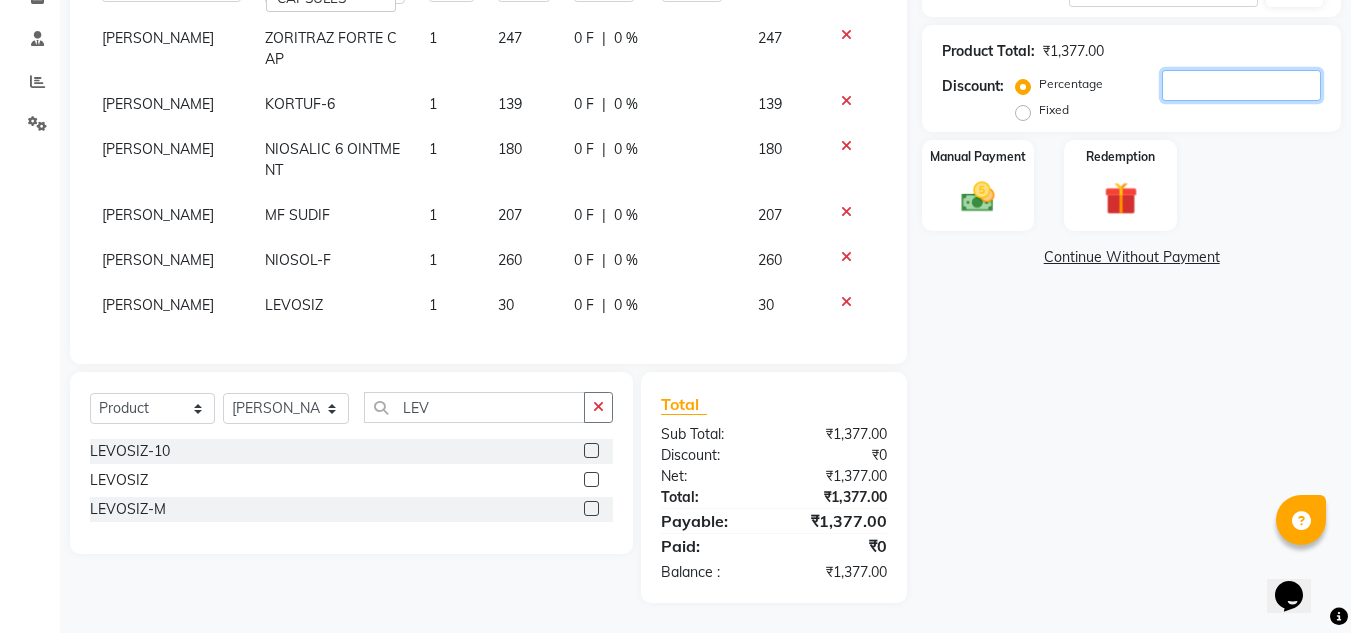 type on "1" 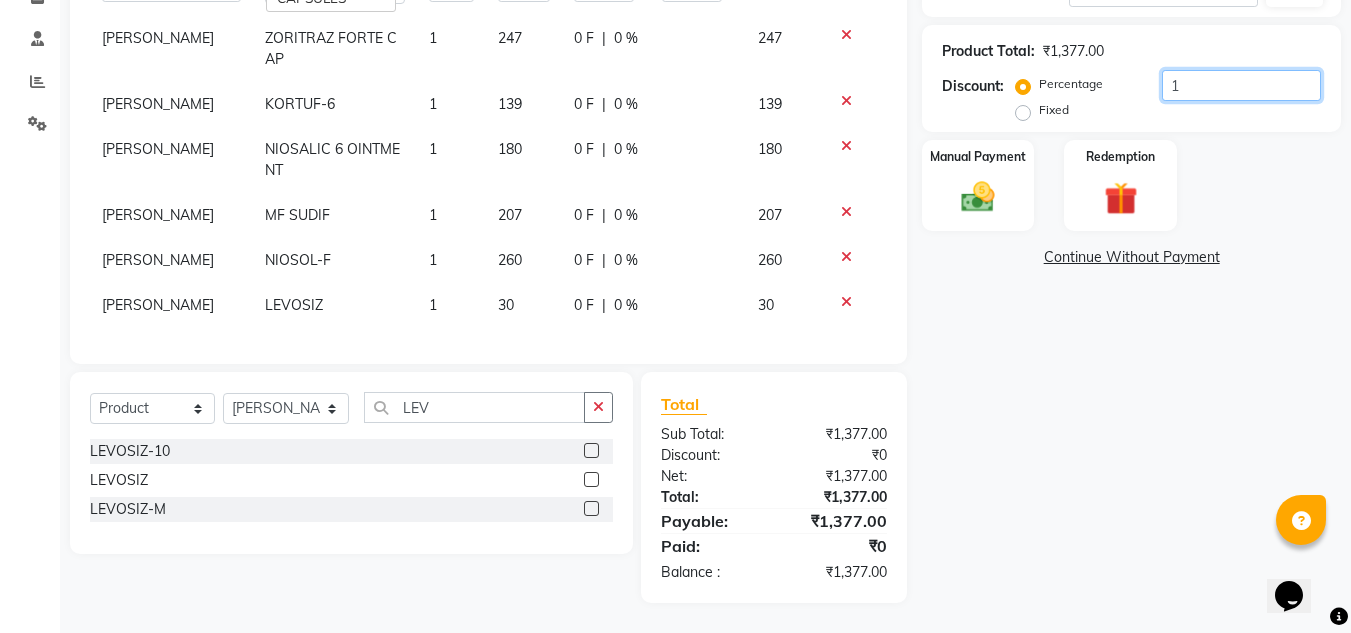 type on "1.37" 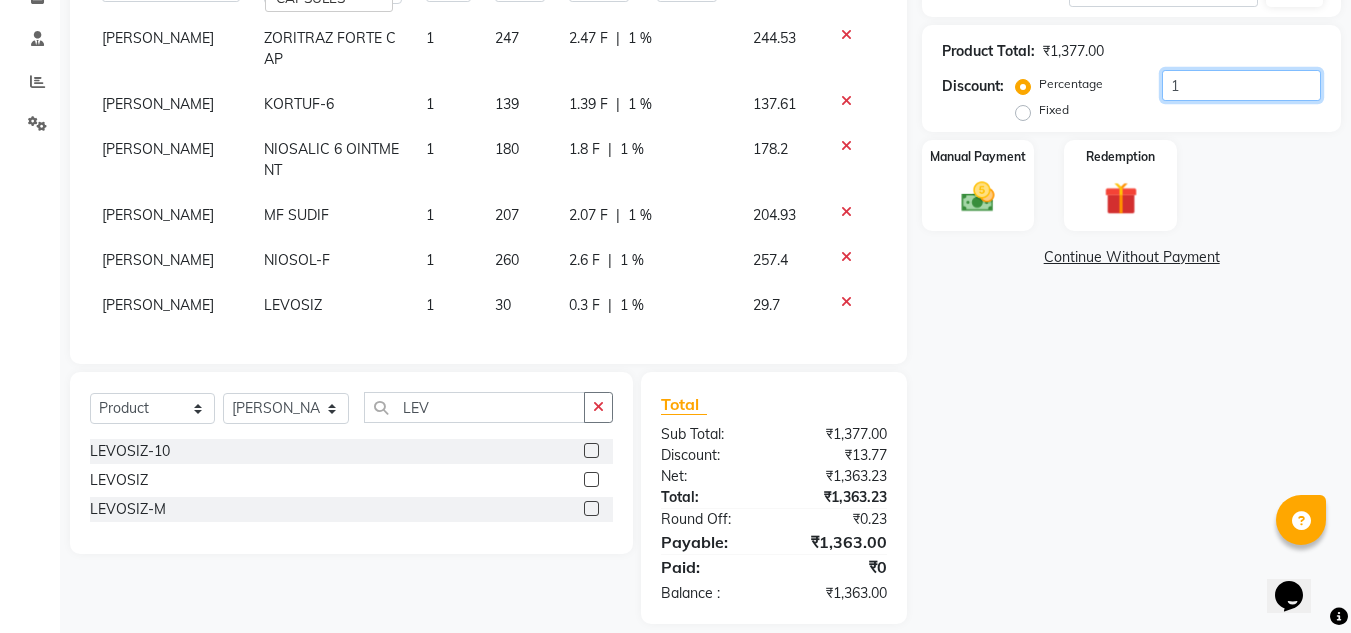 type on "10" 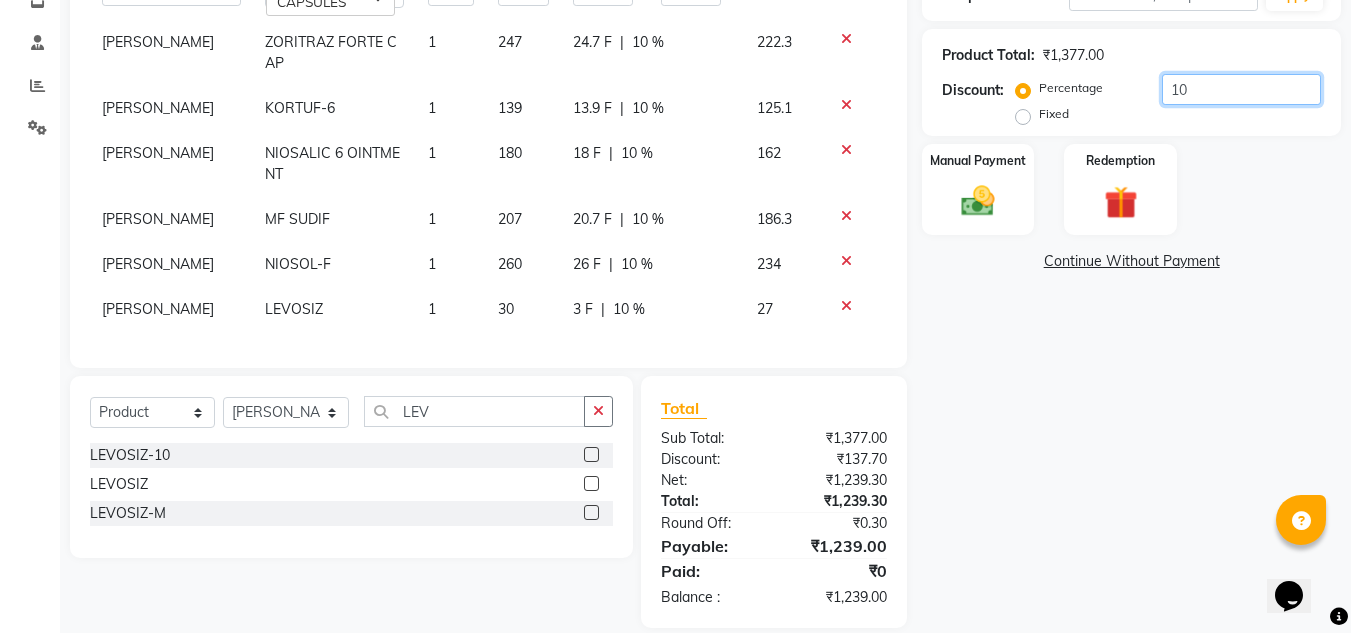 scroll, scrollTop: 425, scrollLeft: 0, axis: vertical 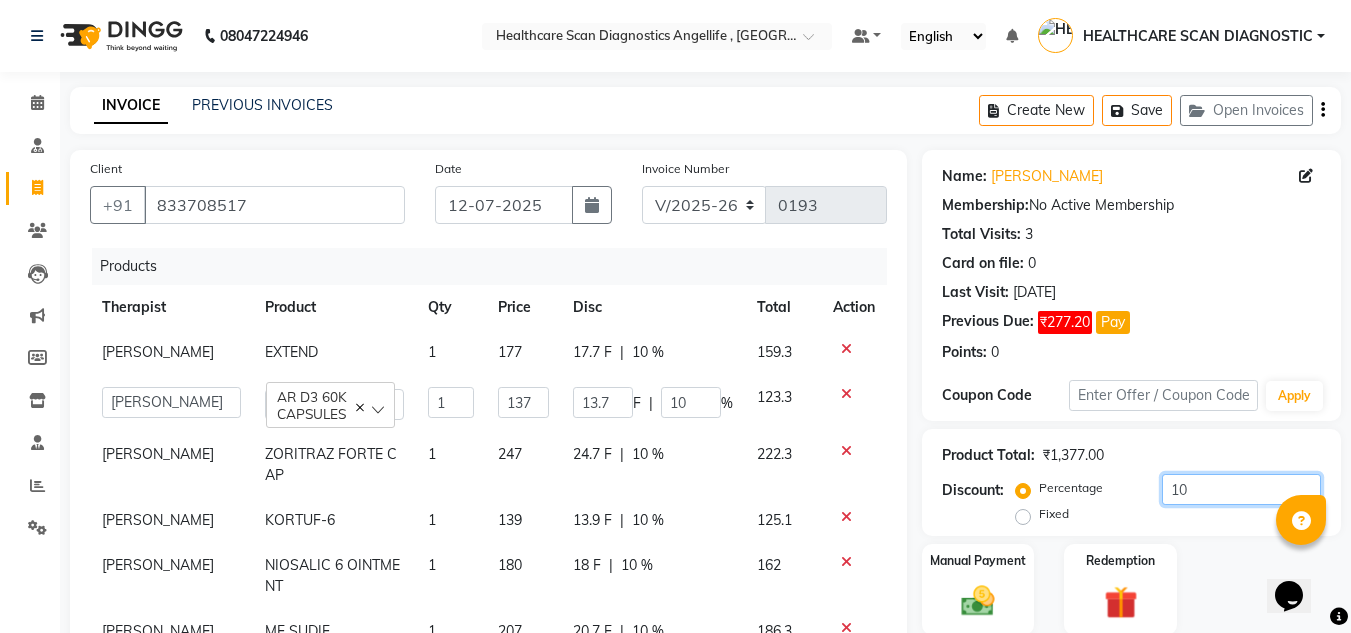 type on "10" 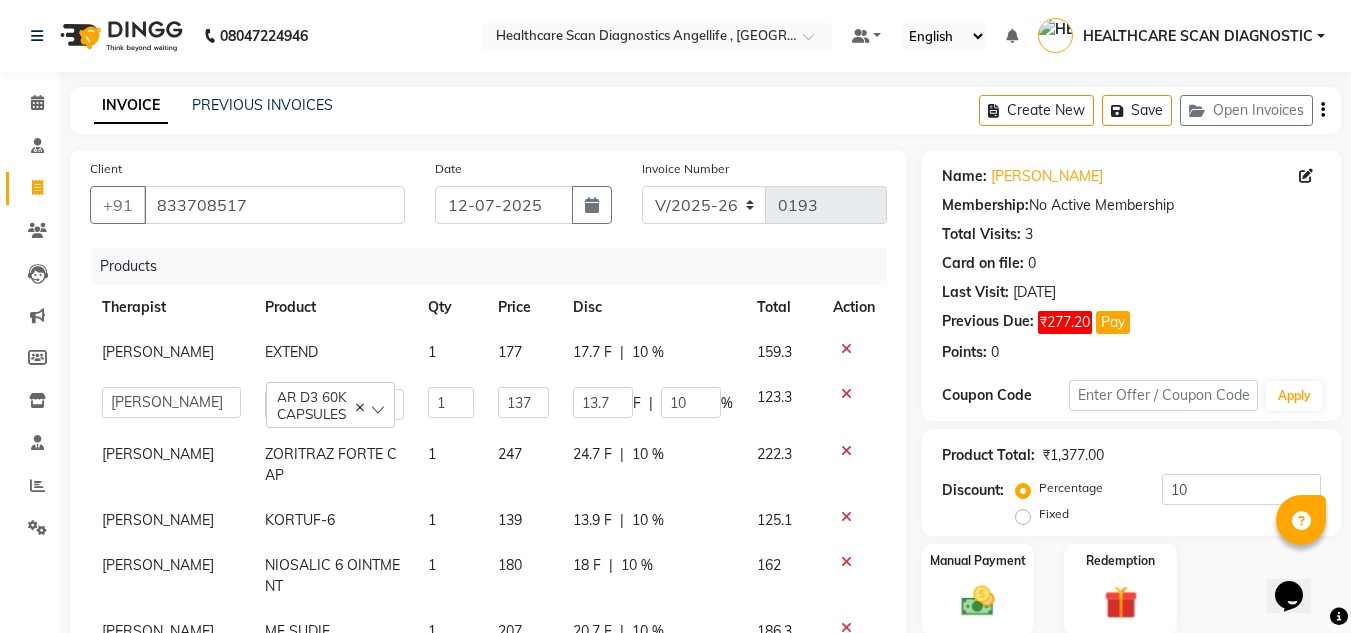 click on "1" 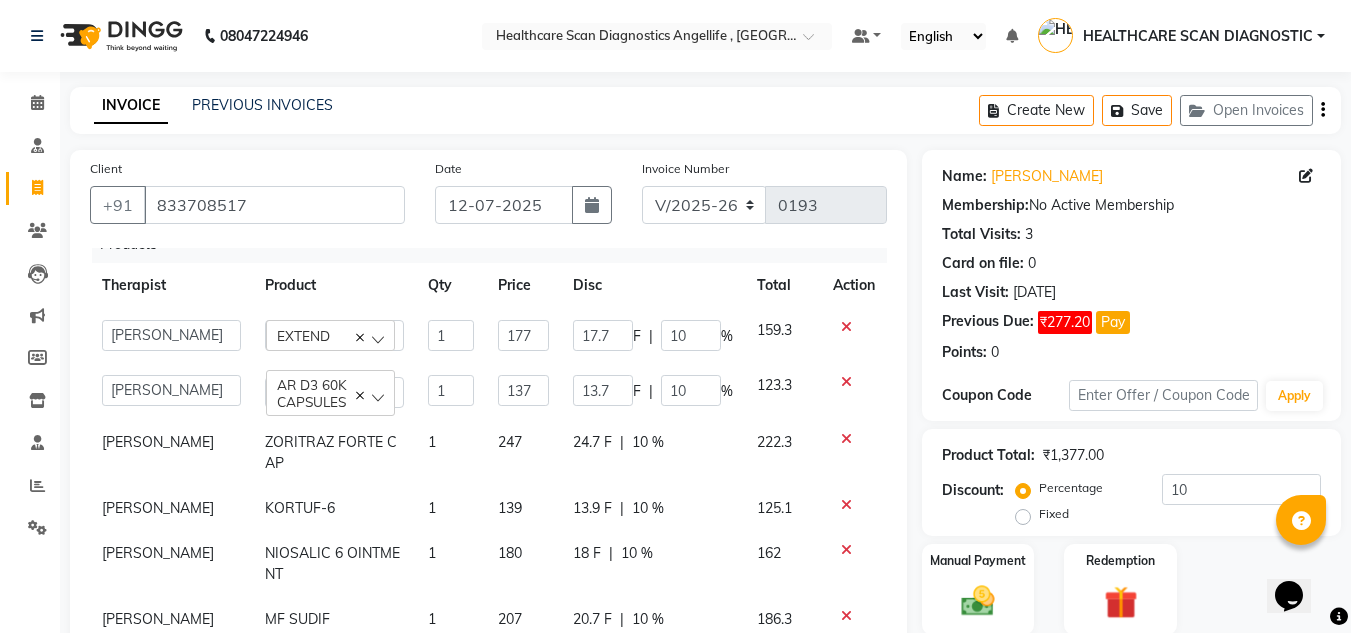 scroll, scrollTop: 121, scrollLeft: 0, axis: vertical 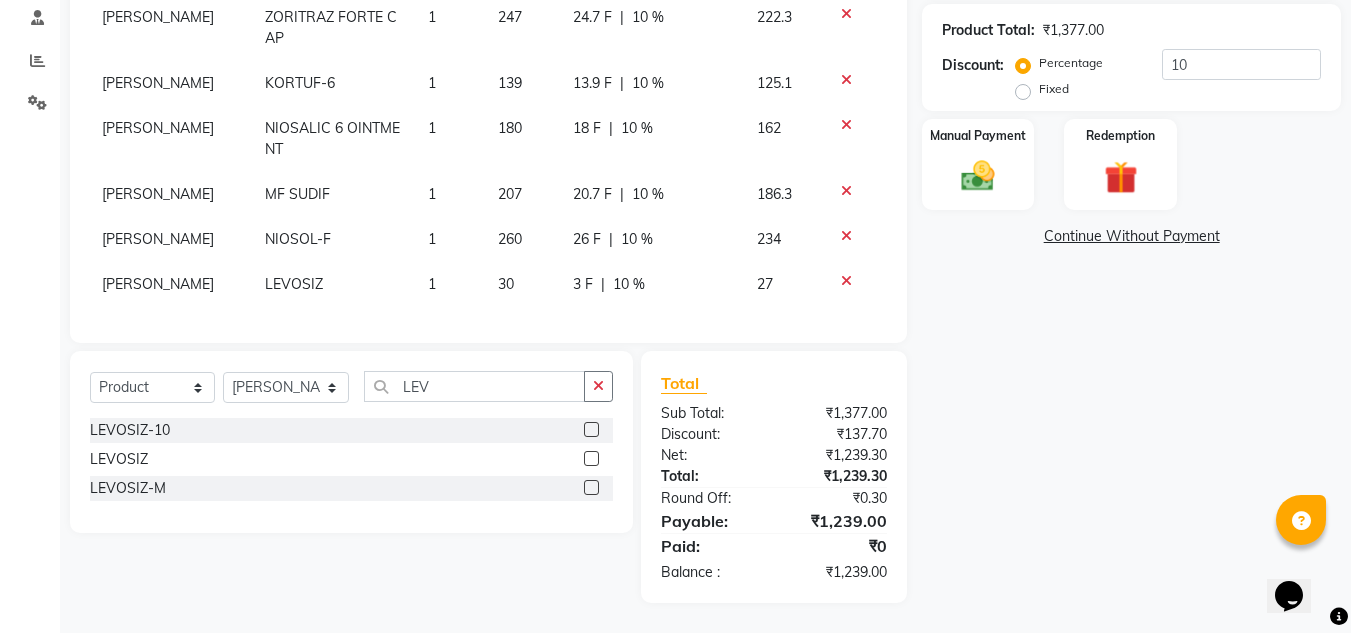 click 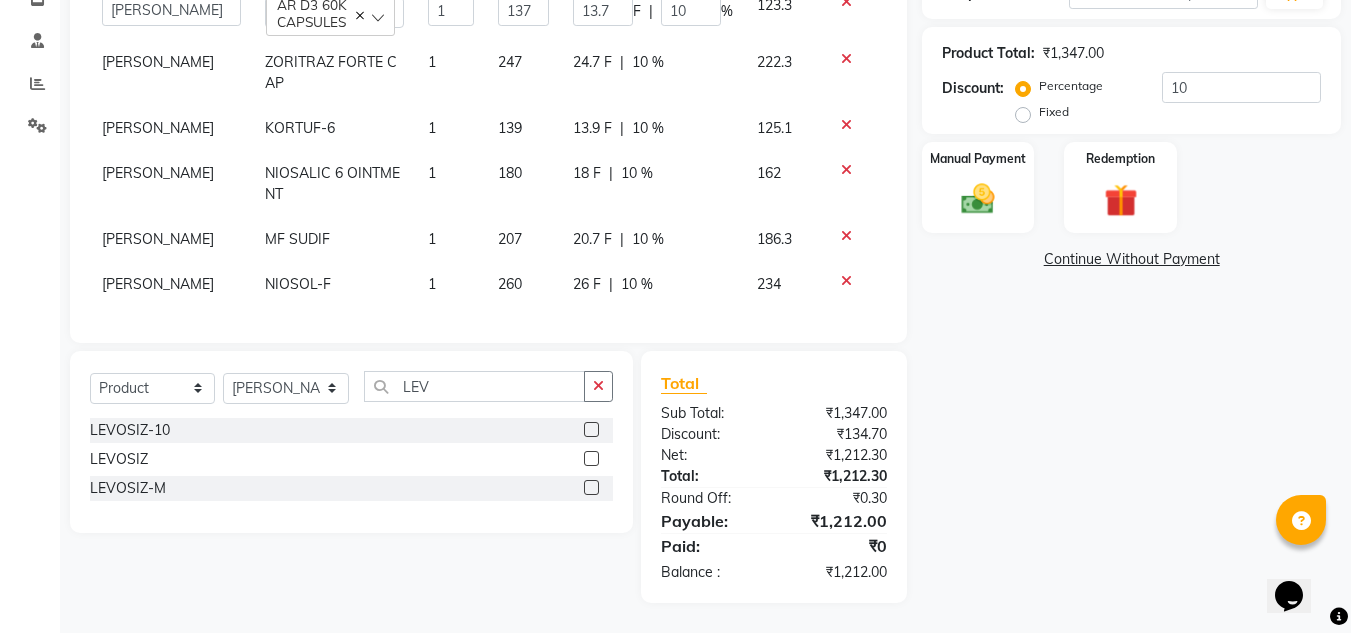 scroll, scrollTop: 55, scrollLeft: 0, axis: vertical 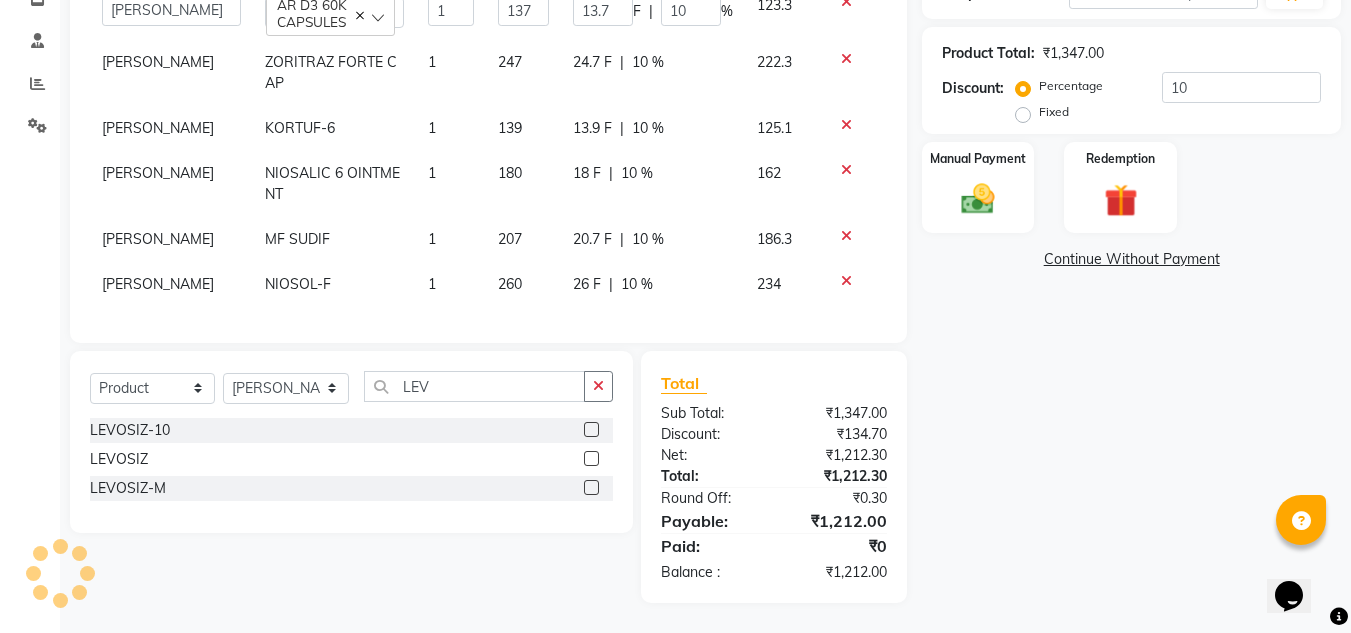 click 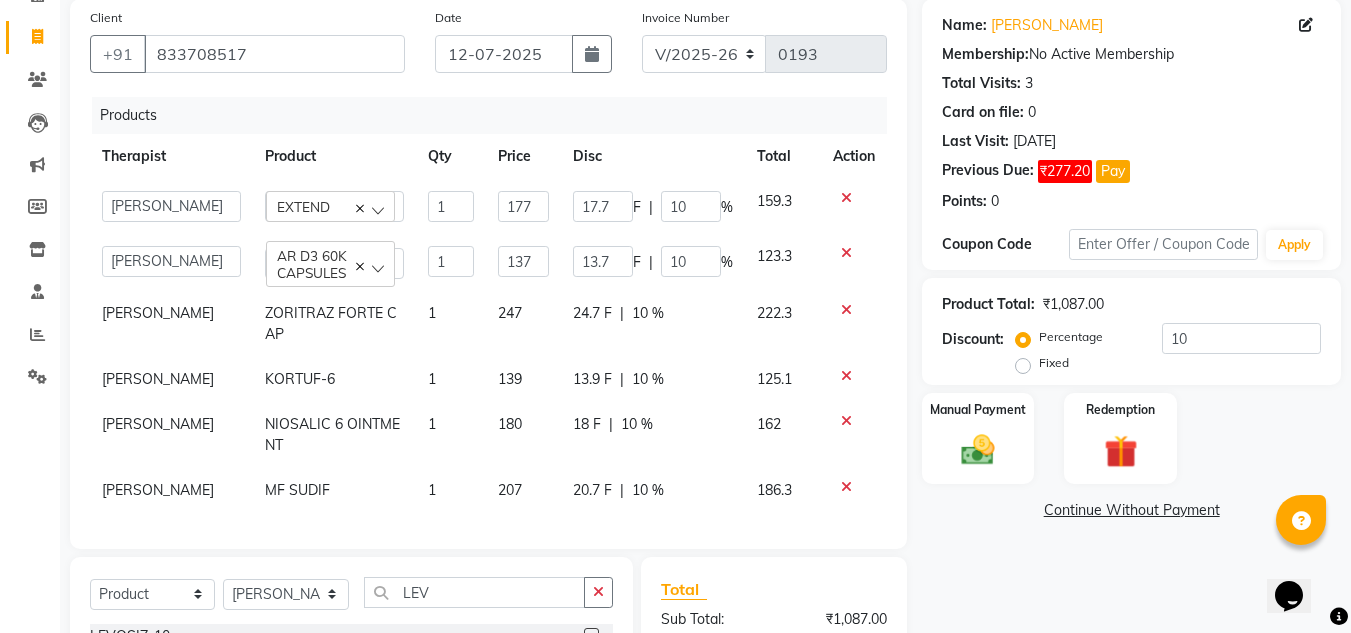 scroll, scrollTop: 99, scrollLeft: 0, axis: vertical 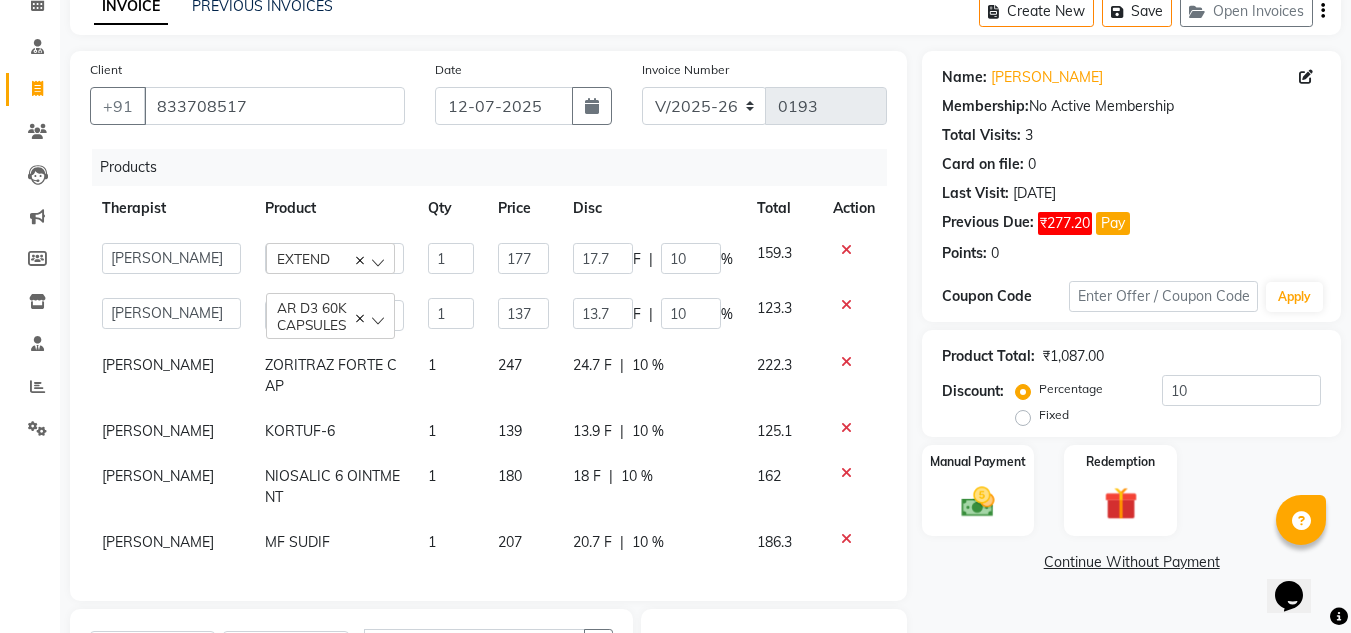click 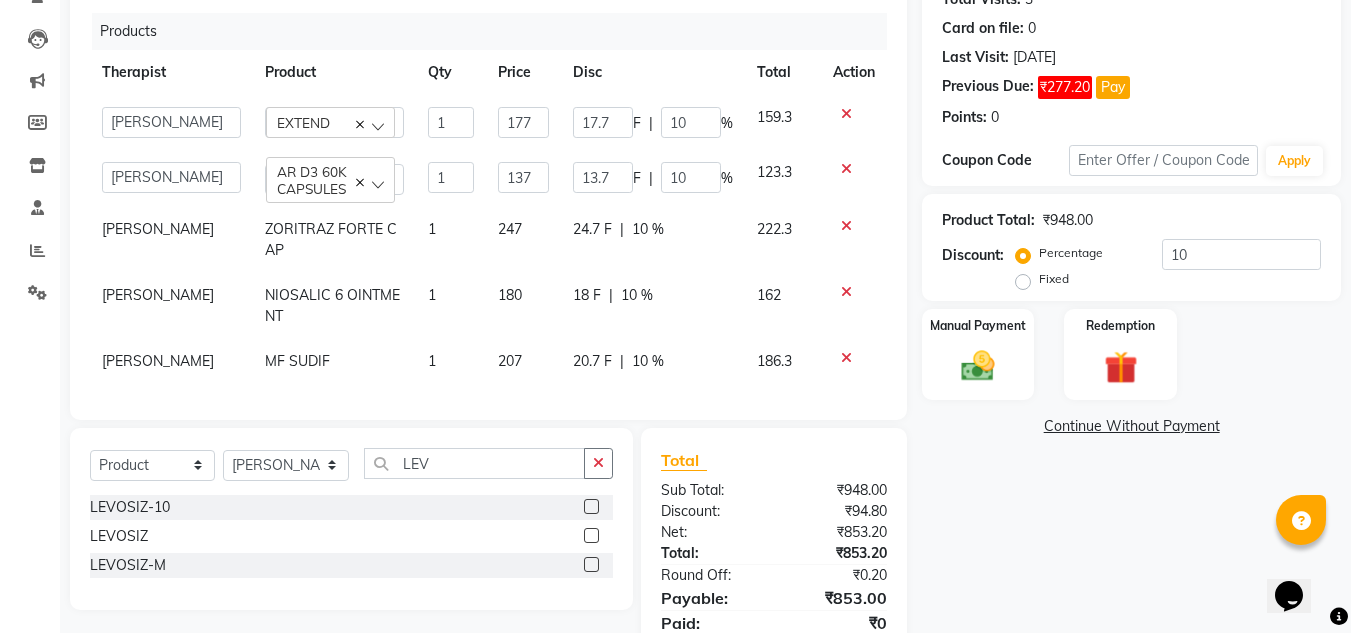 scroll, scrollTop: 348, scrollLeft: 0, axis: vertical 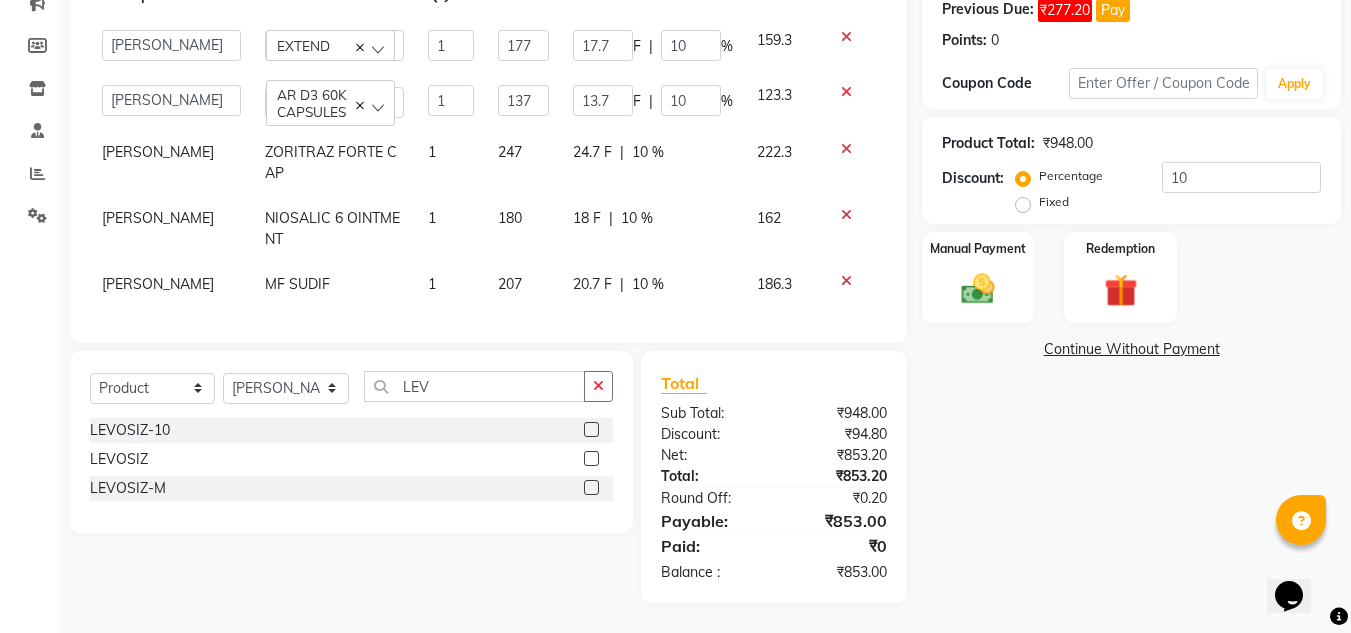 click on "Continue Without Payment" 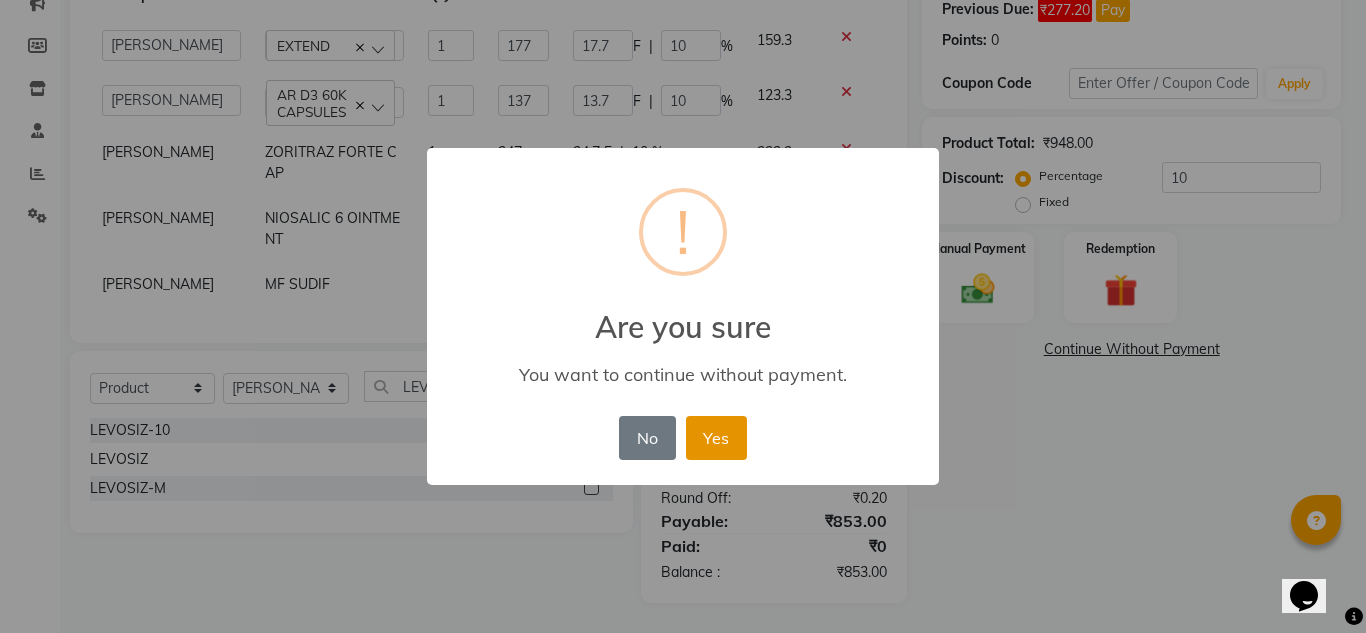 click on "Yes" at bounding box center (716, 438) 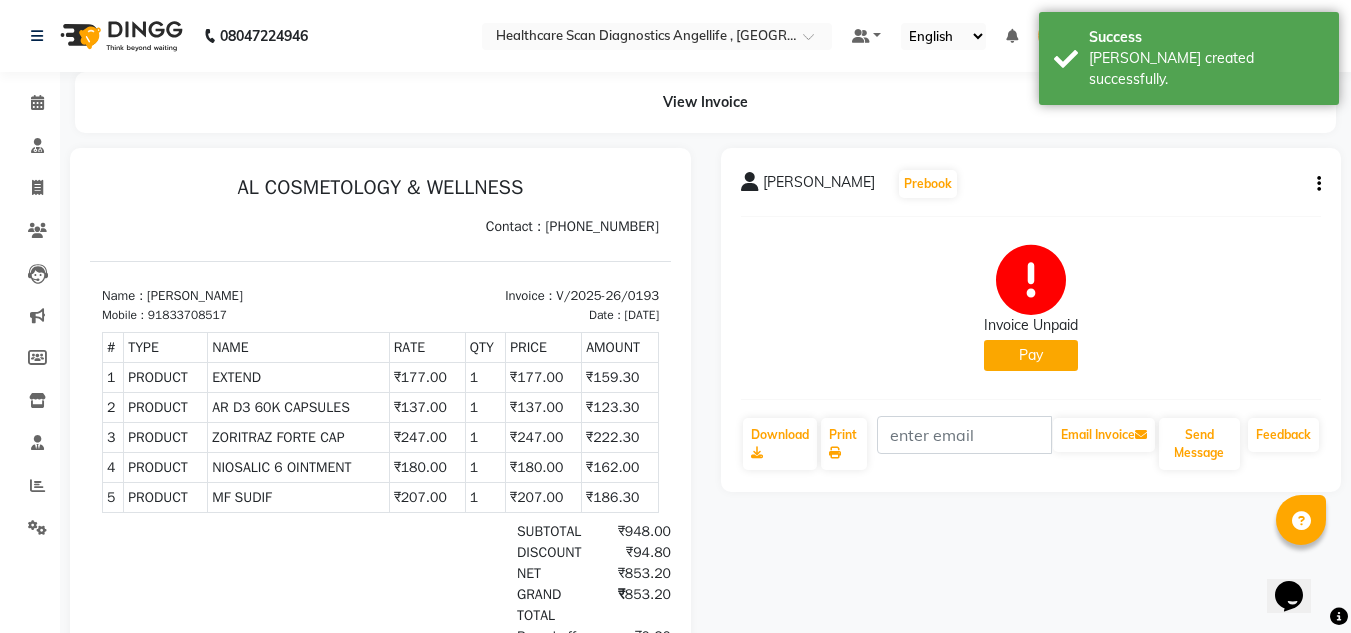 scroll, scrollTop: 0, scrollLeft: 0, axis: both 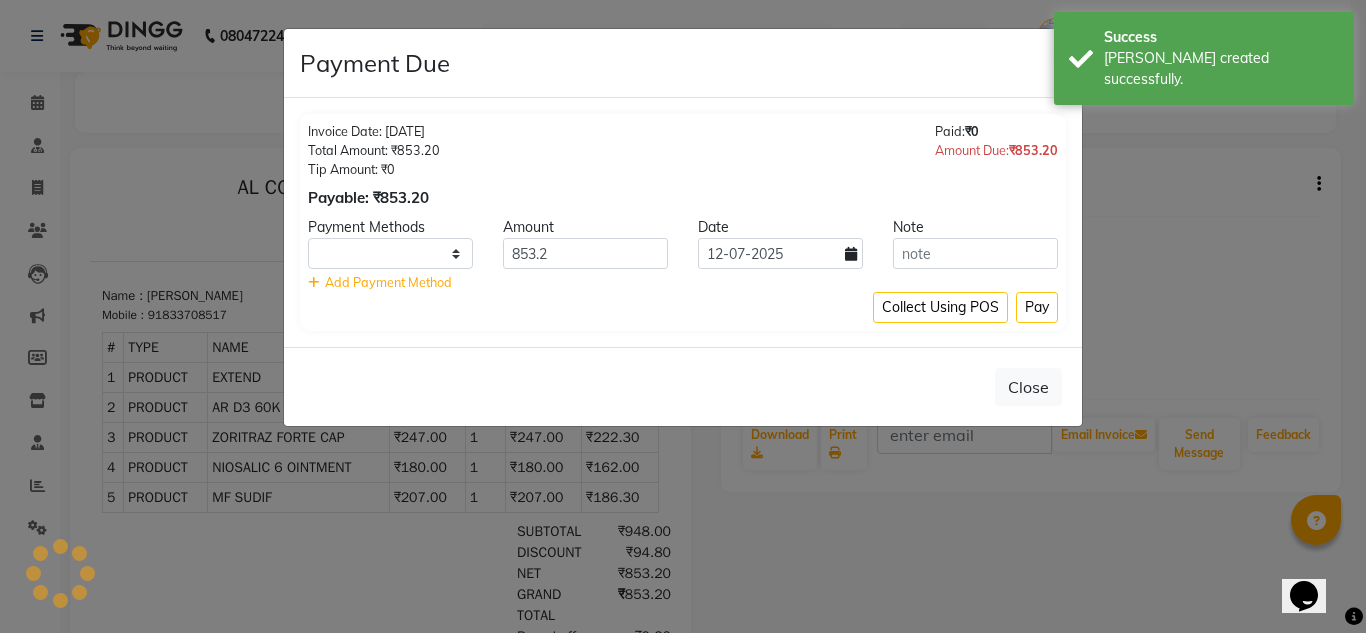select on "1" 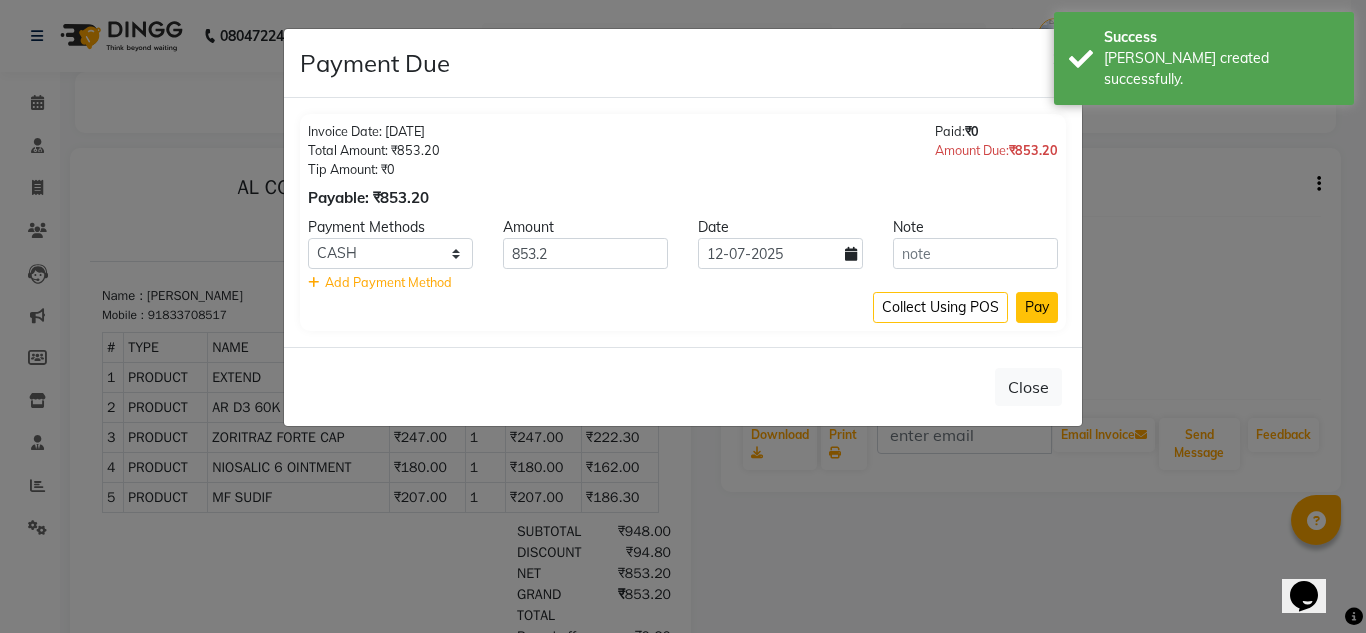 click on "Pay" 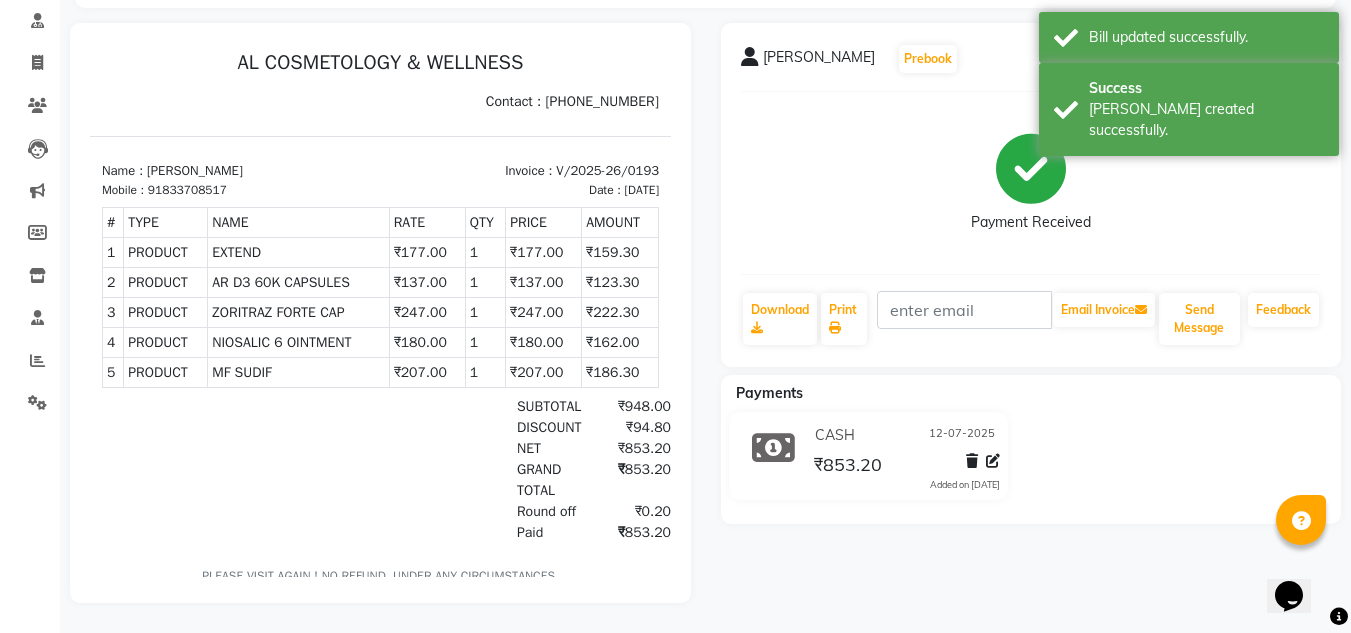 scroll, scrollTop: 140, scrollLeft: 0, axis: vertical 